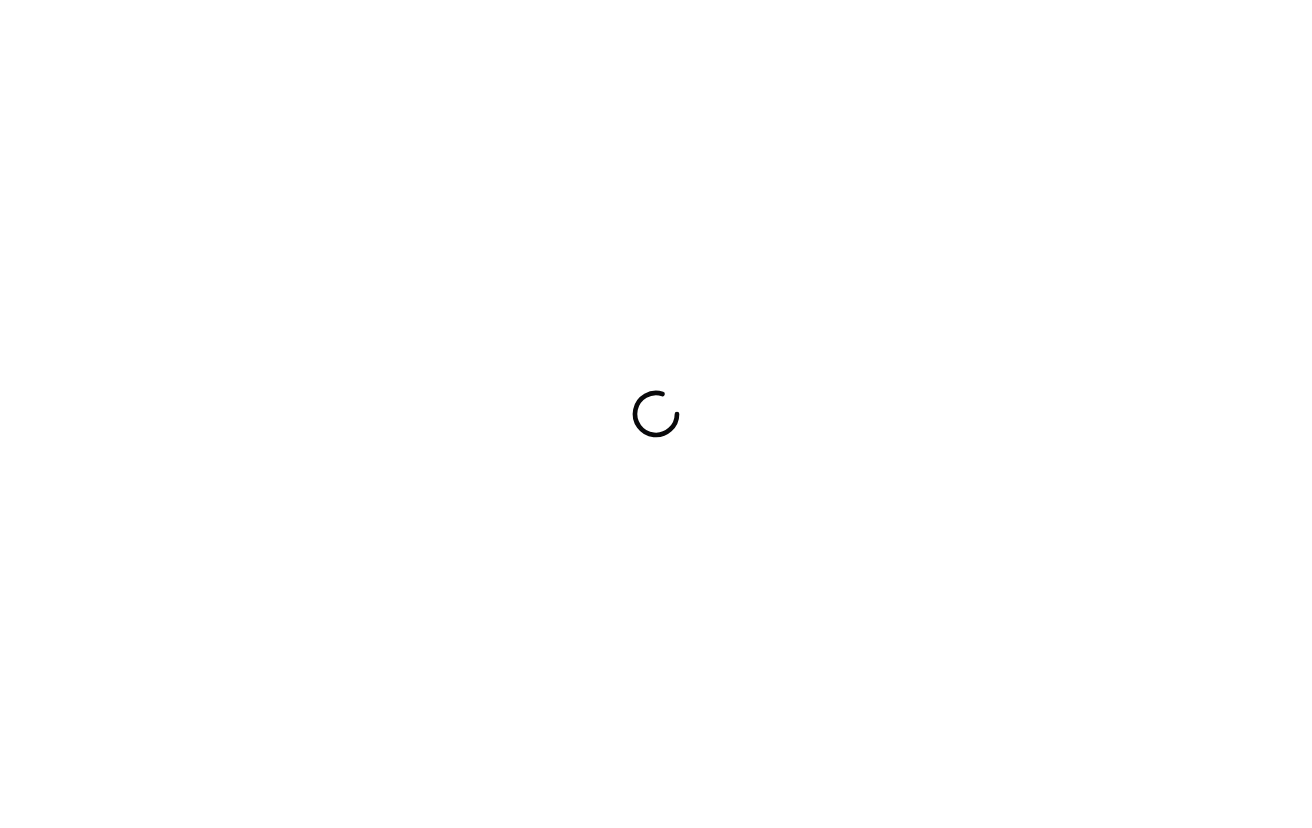 scroll, scrollTop: 0, scrollLeft: 0, axis: both 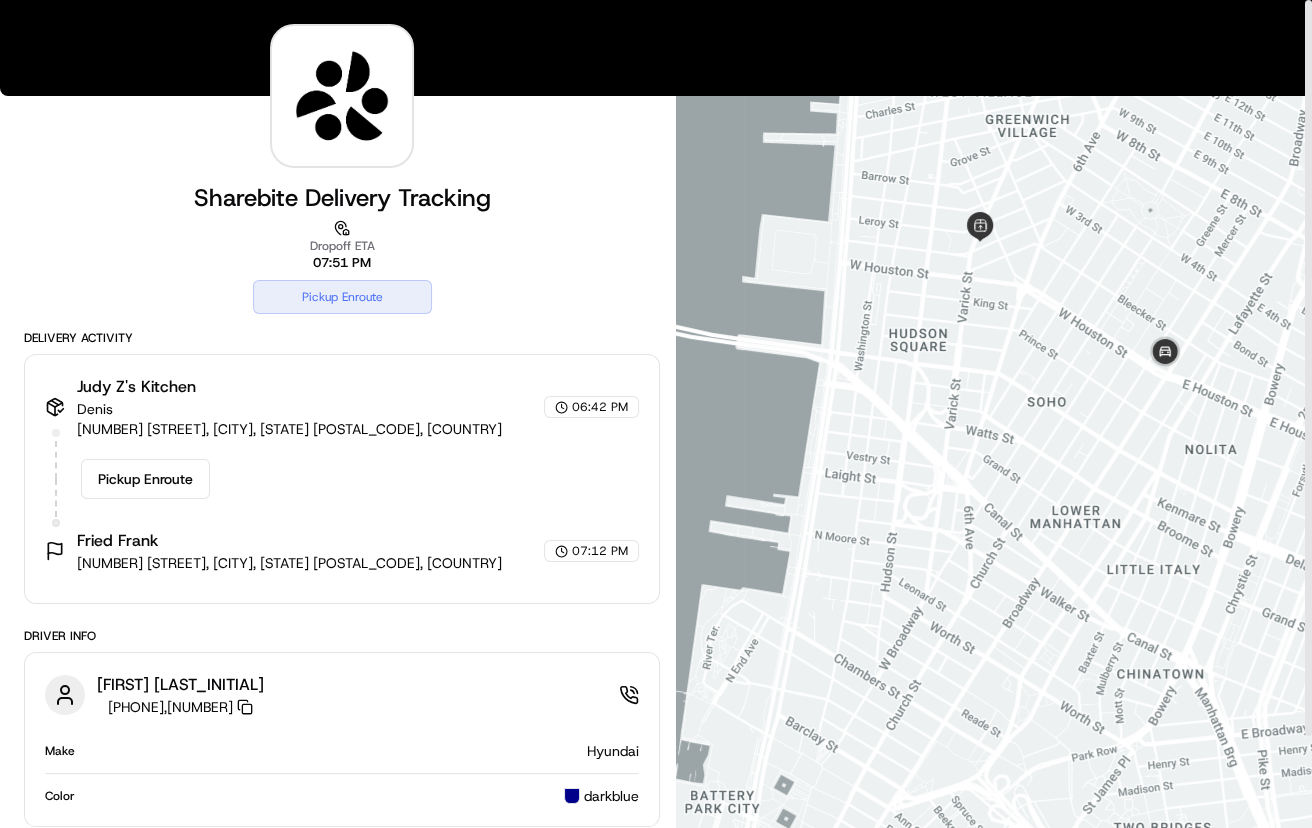 drag, startPoint x: 1163, startPoint y: 342, endPoint x: 1133, endPoint y: 342, distance: 30 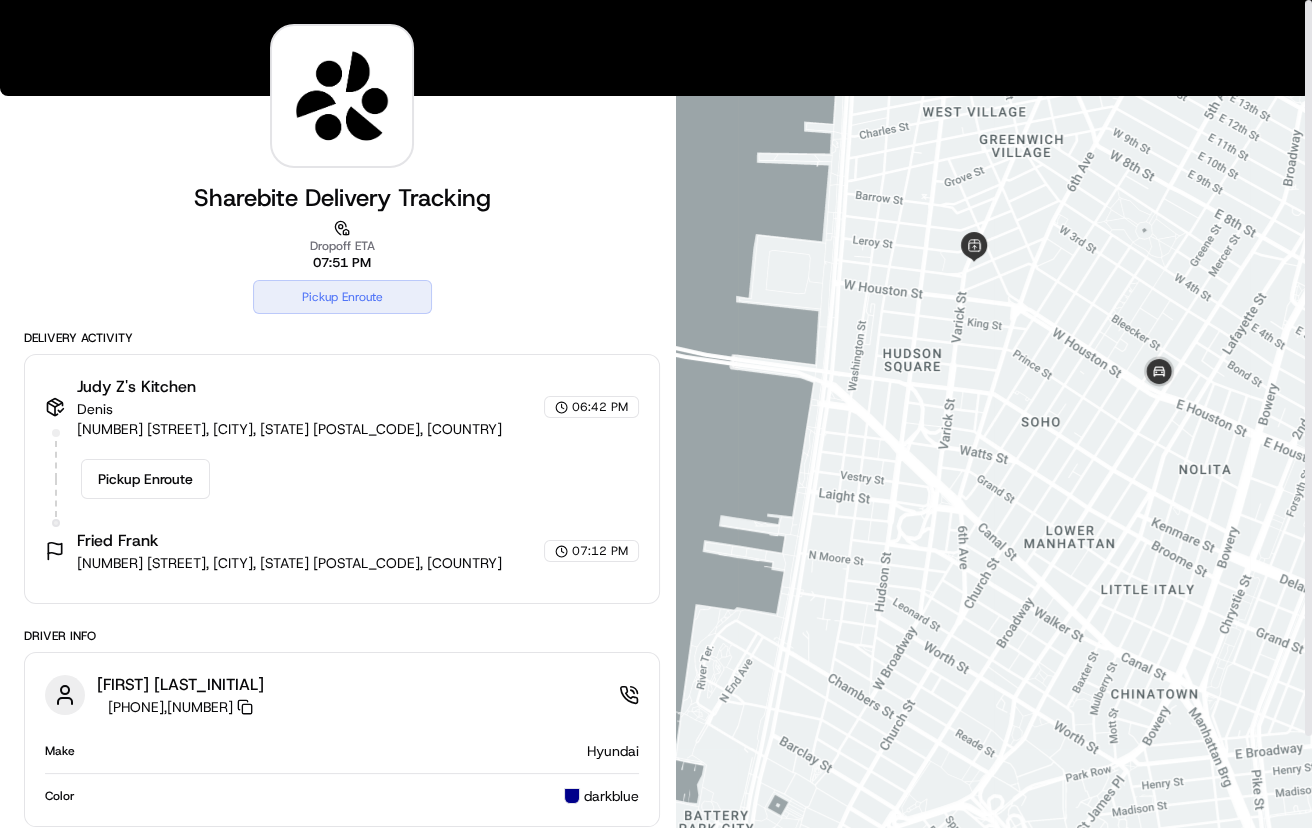 drag, startPoint x: 1083, startPoint y: 338, endPoint x: 1075, endPoint y: 358, distance: 21.540659 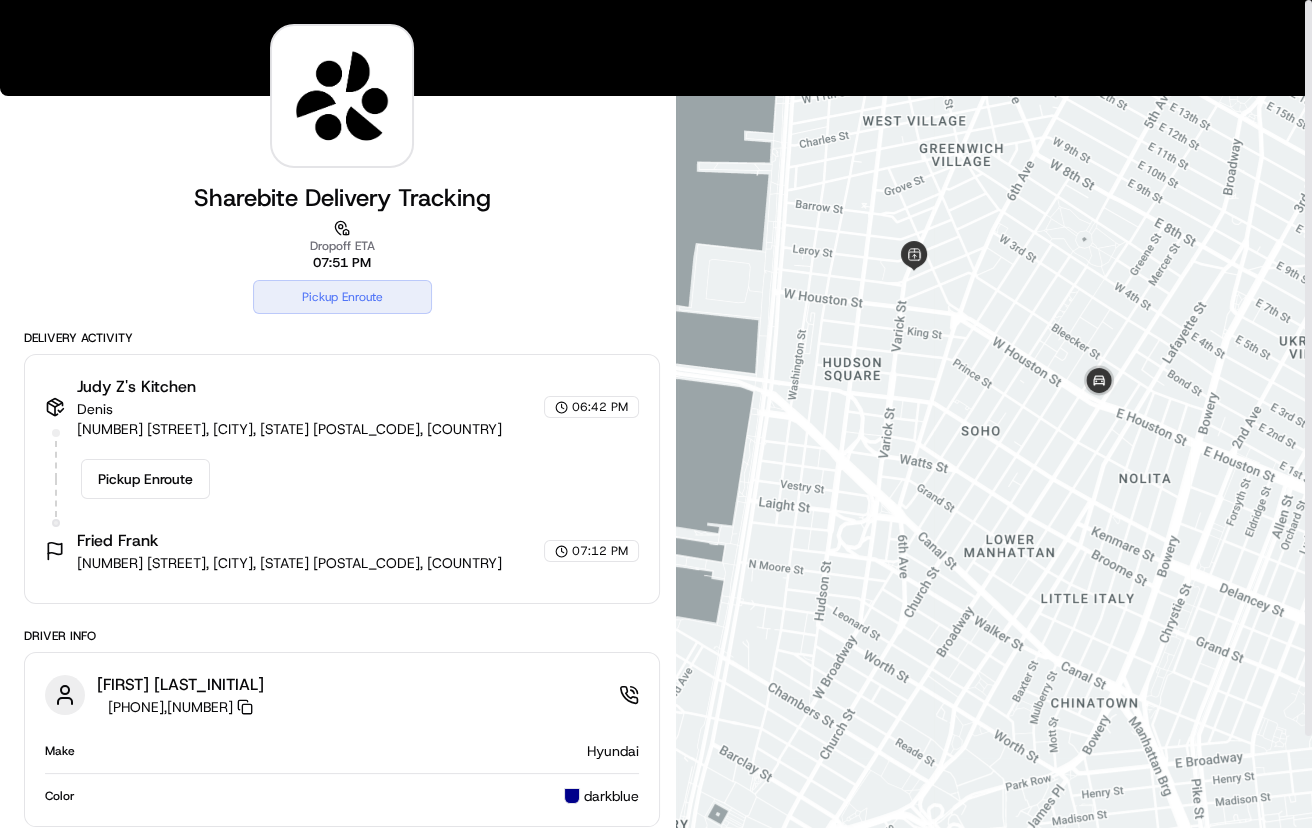 drag, startPoint x: 1095, startPoint y: 360, endPoint x: 1026, endPoint y: 373, distance: 70.21396 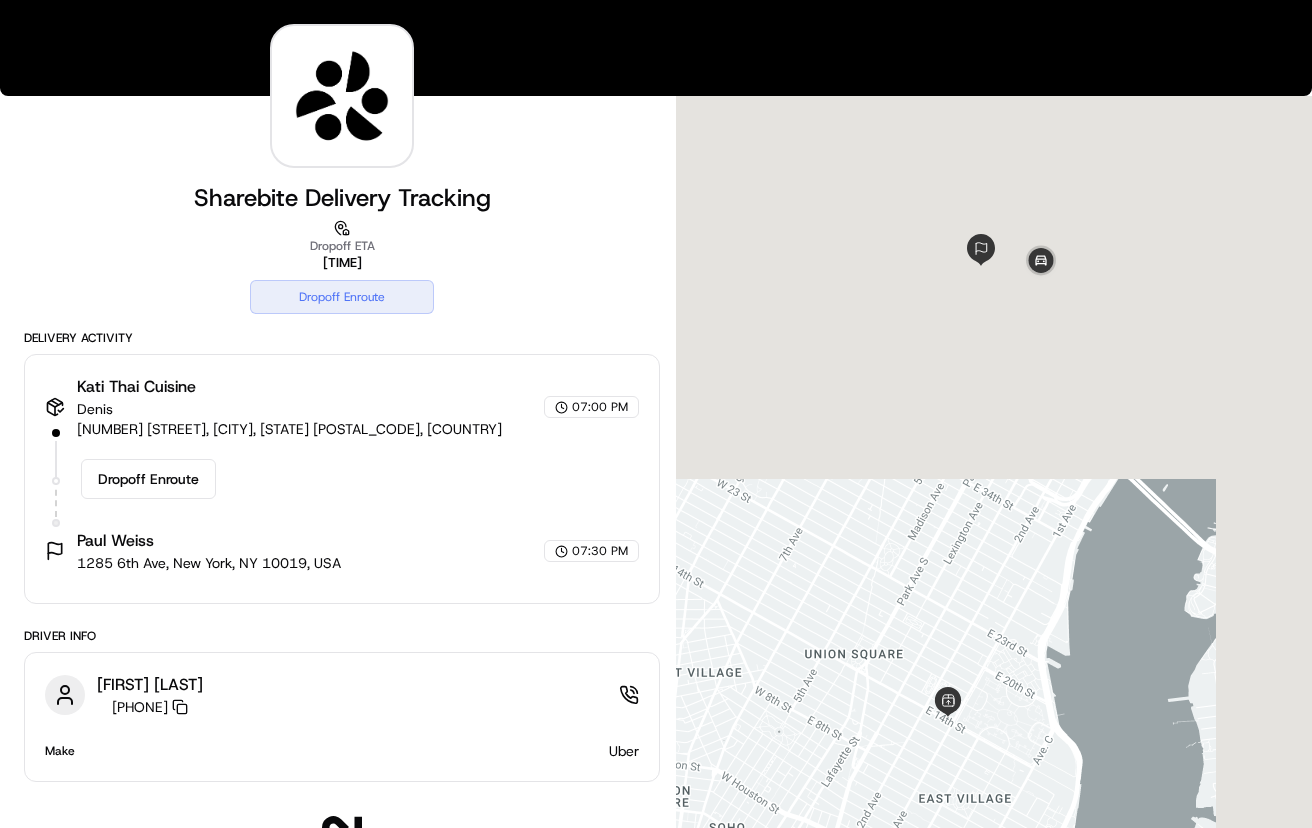 scroll, scrollTop: 0, scrollLeft: 0, axis: both 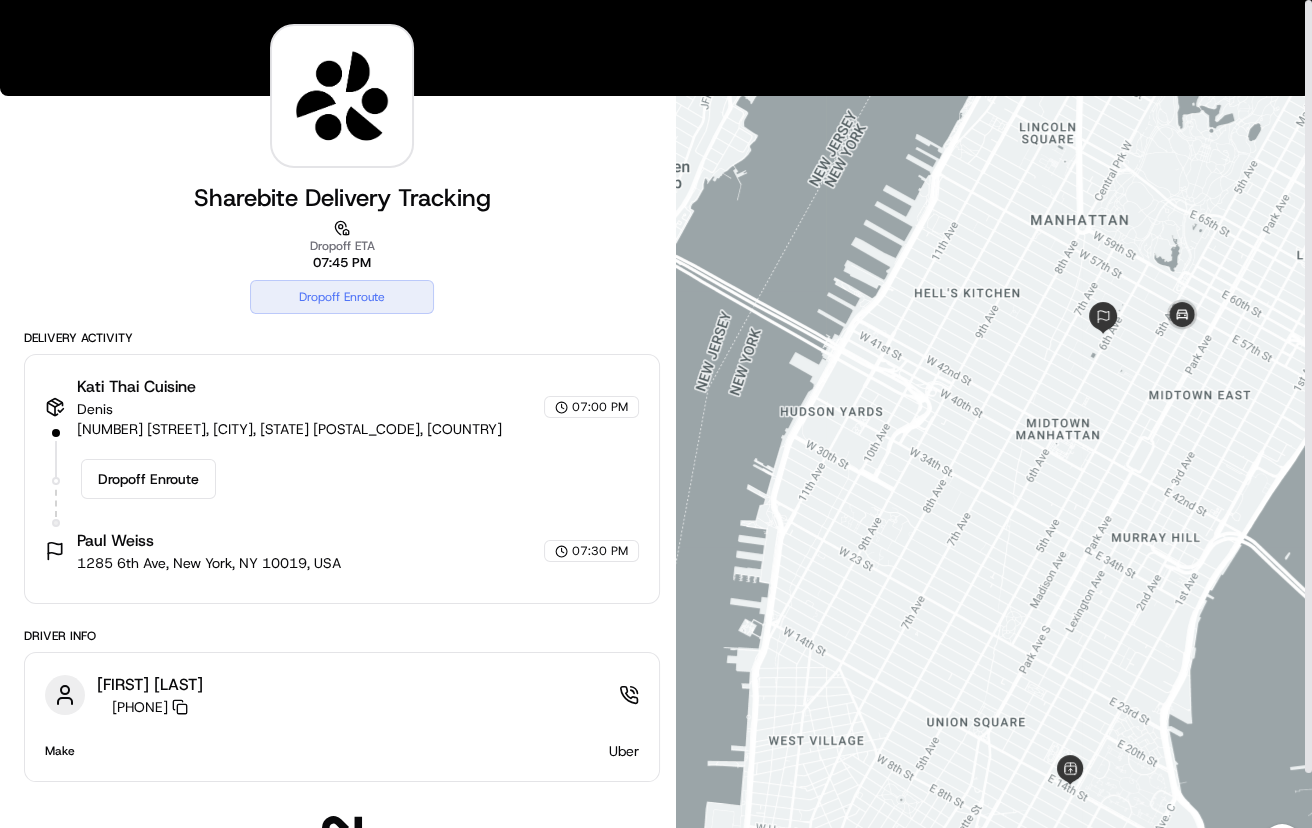 drag, startPoint x: 989, startPoint y: 300, endPoint x: 1124, endPoint y: 368, distance: 151.15886 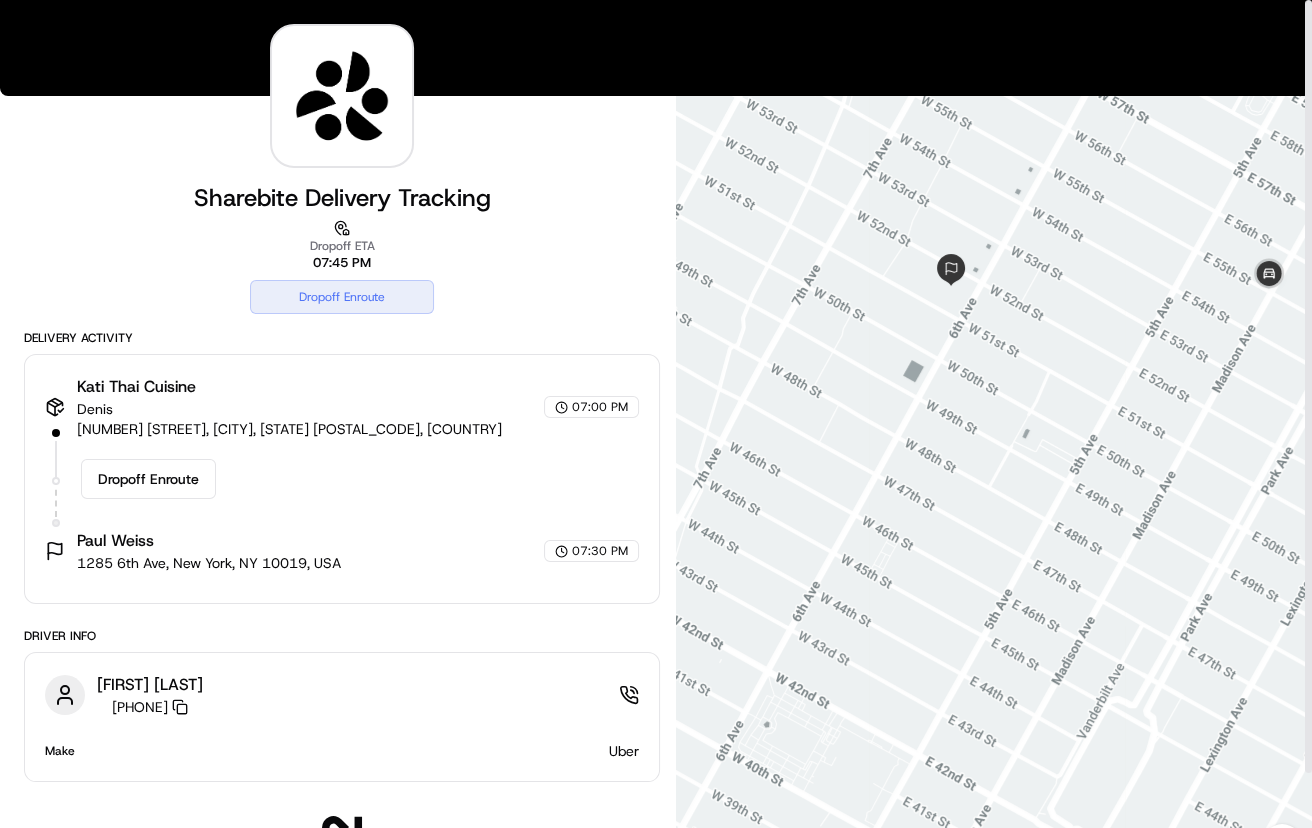 drag, startPoint x: 1123, startPoint y: 343, endPoint x: 1101, endPoint y: 353, distance: 24.166092 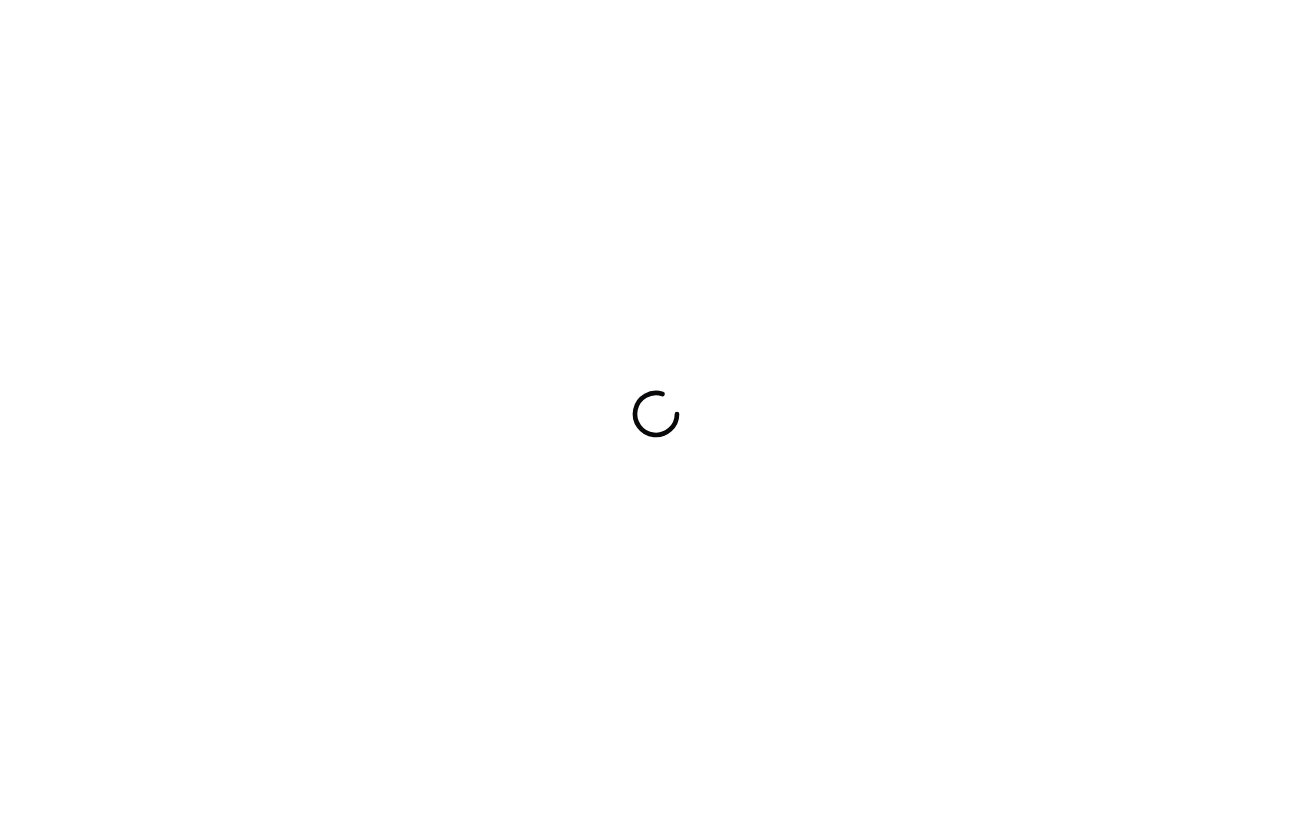 scroll, scrollTop: 0, scrollLeft: 0, axis: both 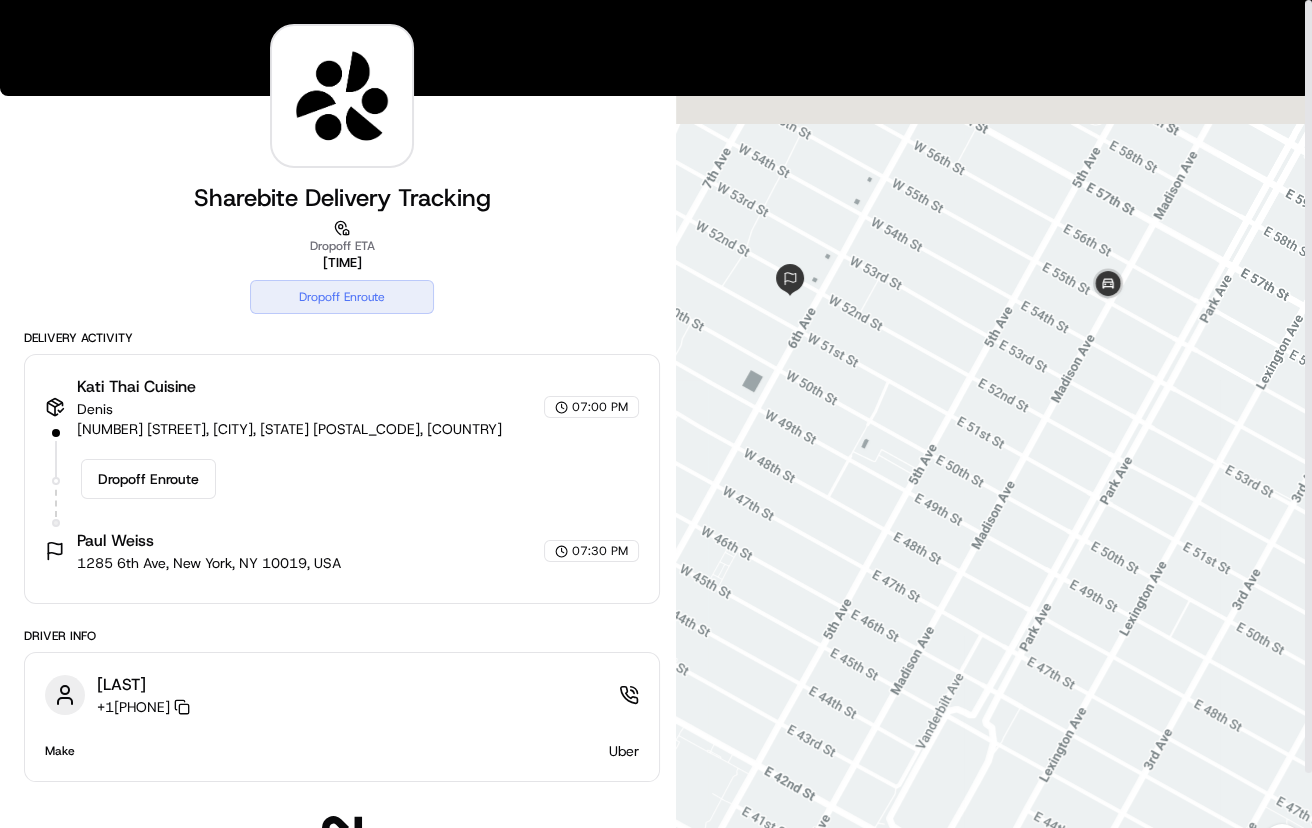 drag, startPoint x: 1047, startPoint y: 264, endPoint x: 1050, endPoint y: 437, distance: 173.02602 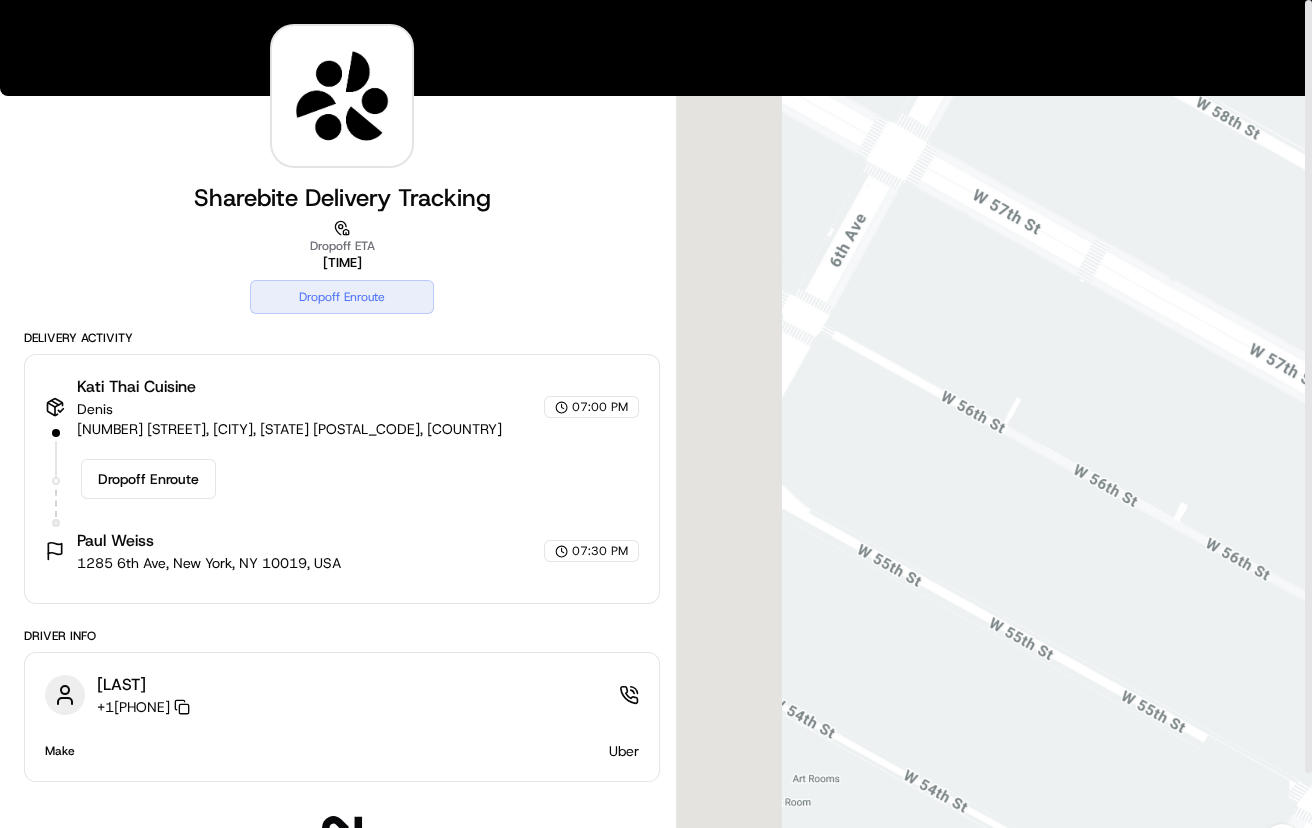 drag, startPoint x: 892, startPoint y: 471, endPoint x: 1214, endPoint y: 477, distance: 322.0559 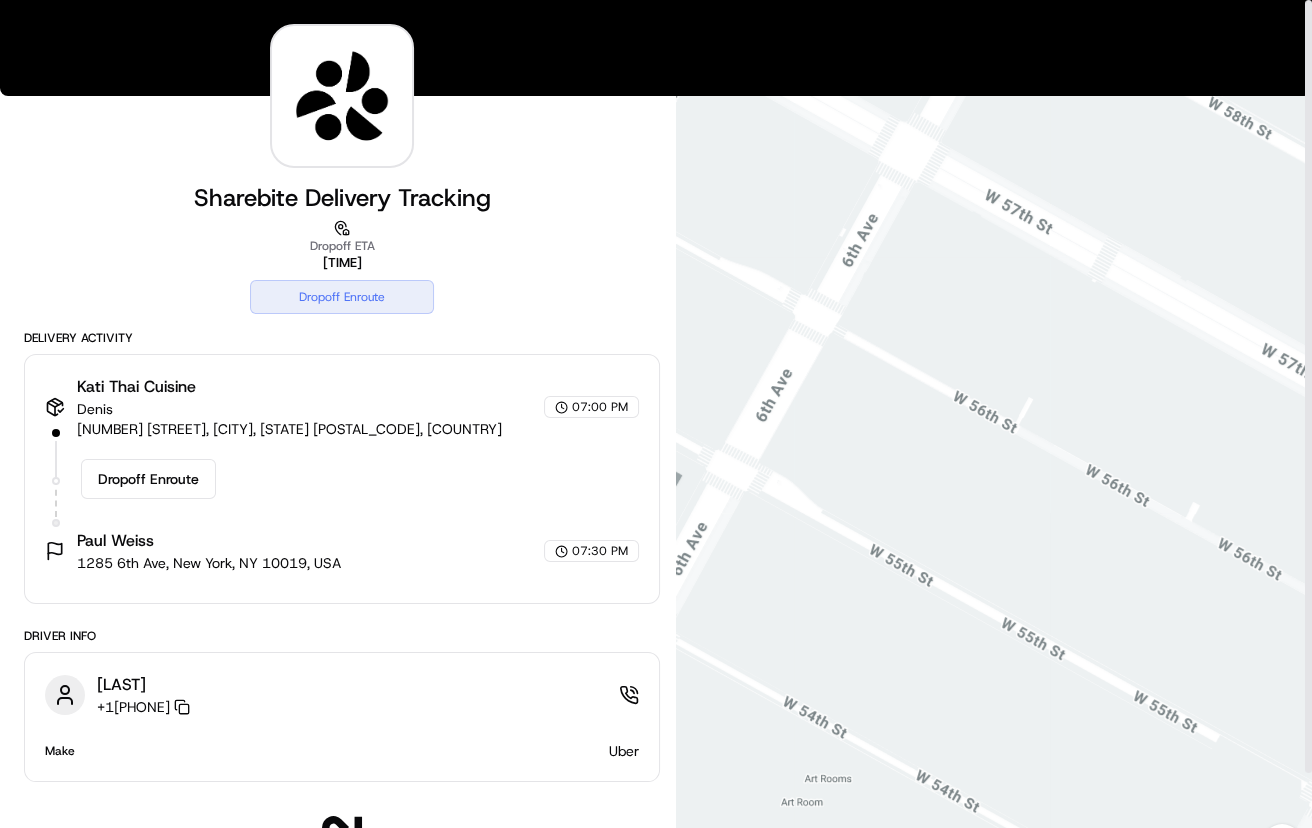 drag, startPoint x: 1083, startPoint y: 479, endPoint x: 1142, endPoint y: 463, distance: 61.13101 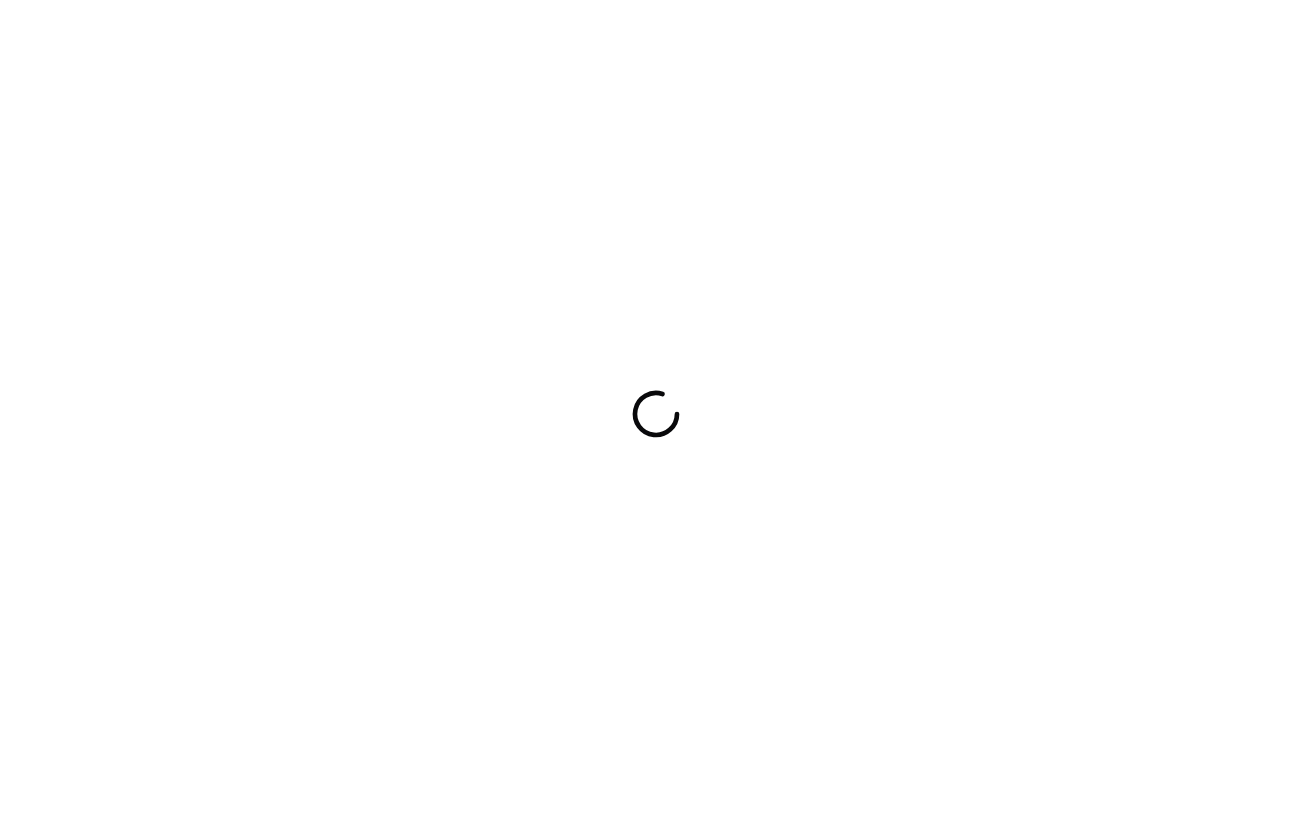 scroll, scrollTop: 0, scrollLeft: 0, axis: both 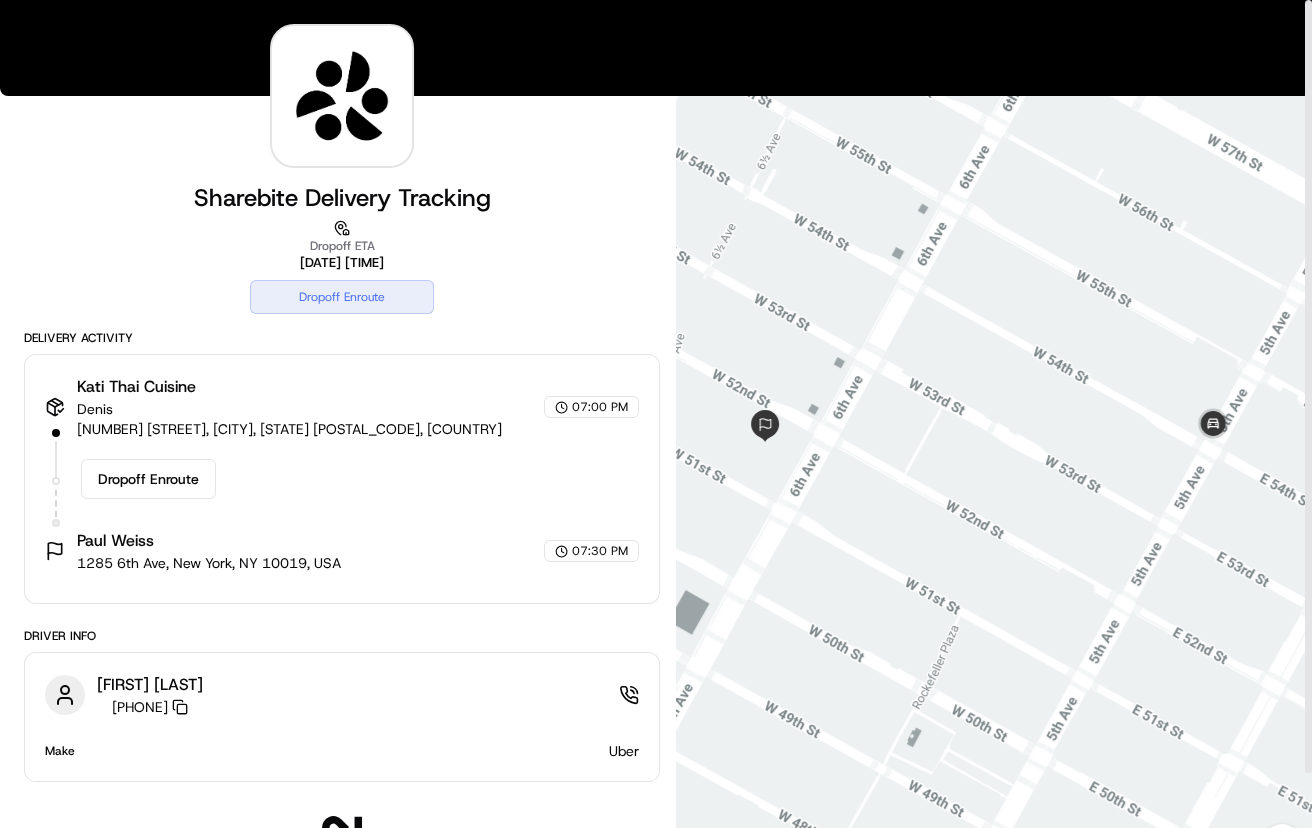 drag, startPoint x: 1106, startPoint y: 414, endPoint x: 1086, endPoint y: 400, distance: 24.41311 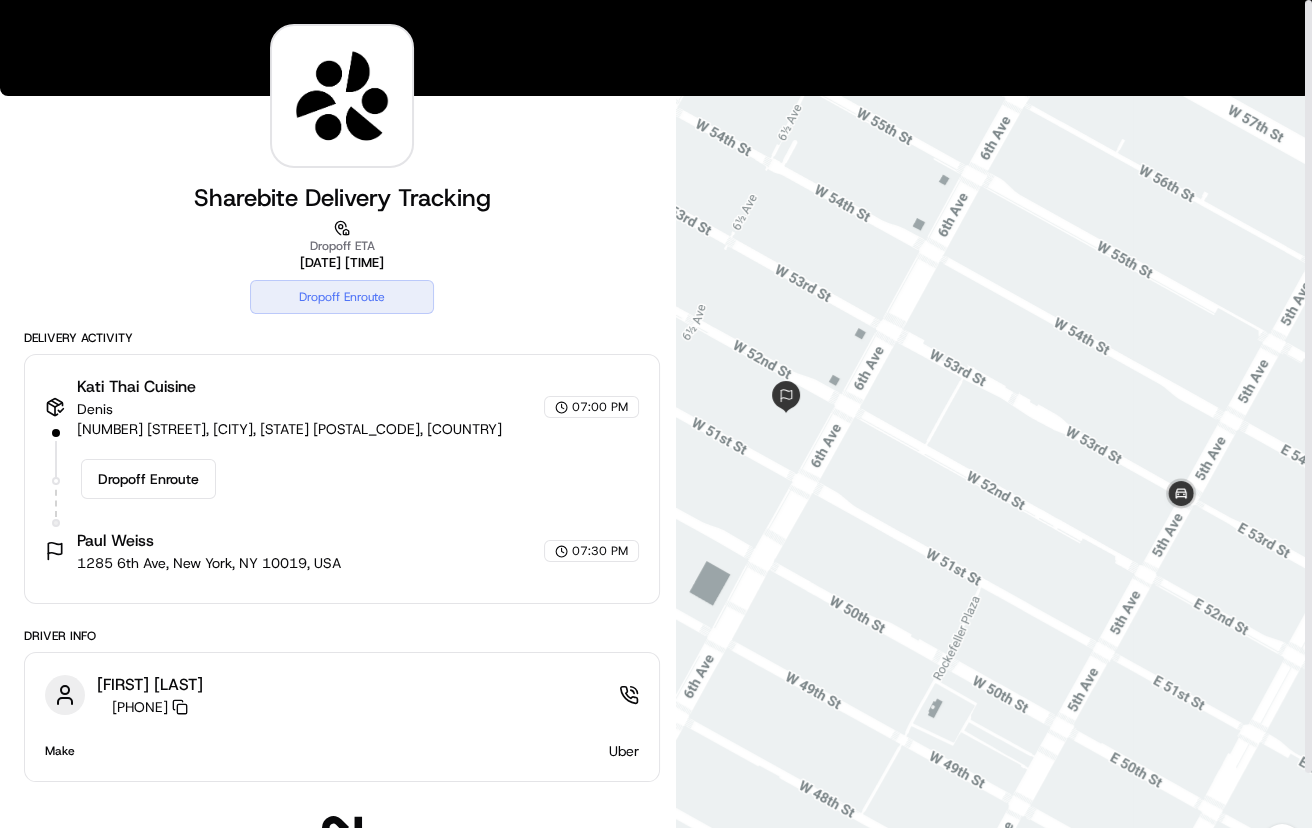 drag, startPoint x: 933, startPoint y: 386, endPoint x: 1099, endPoint y: 403, distance: 166.86821 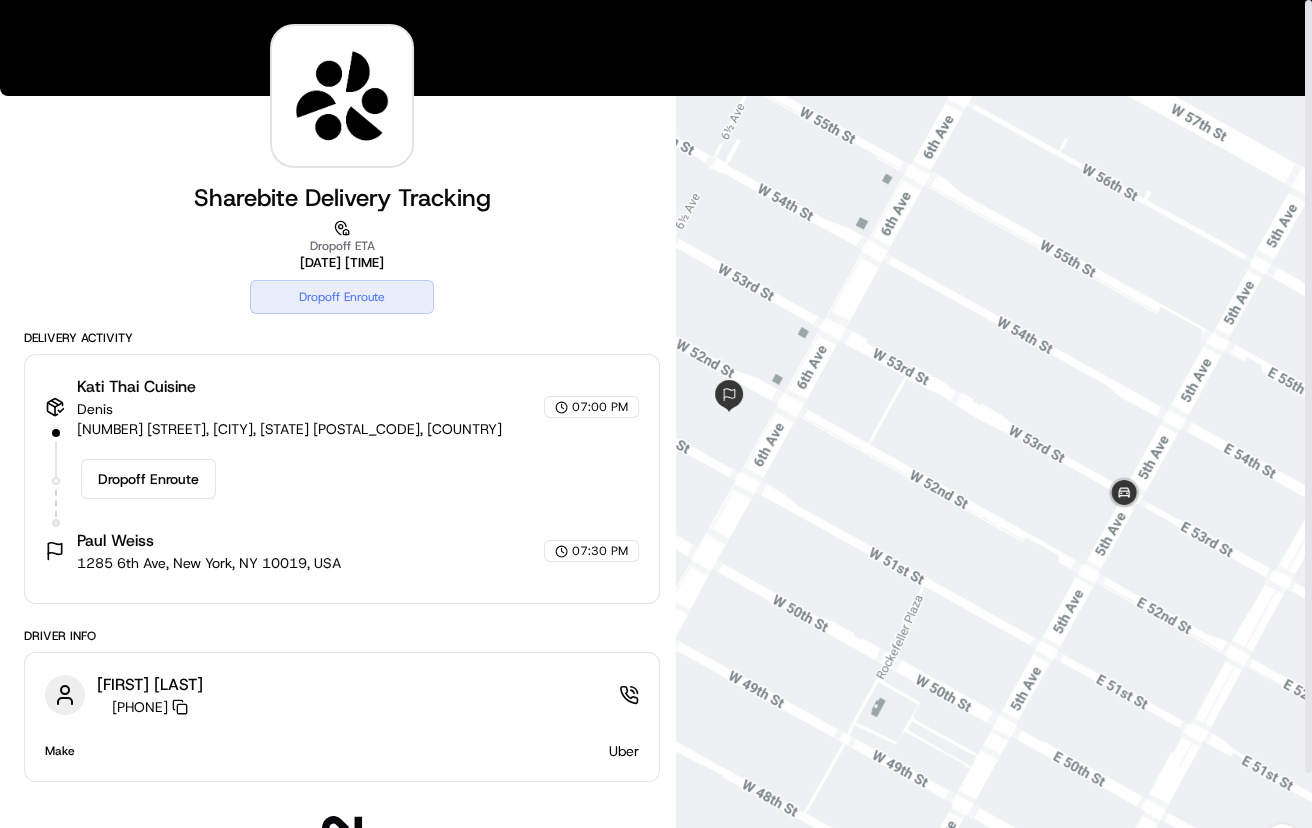 drag, startPoint x: 1092, startPoint y: 388, endPoint x: 1033, endPoint y: 388, distance: 59 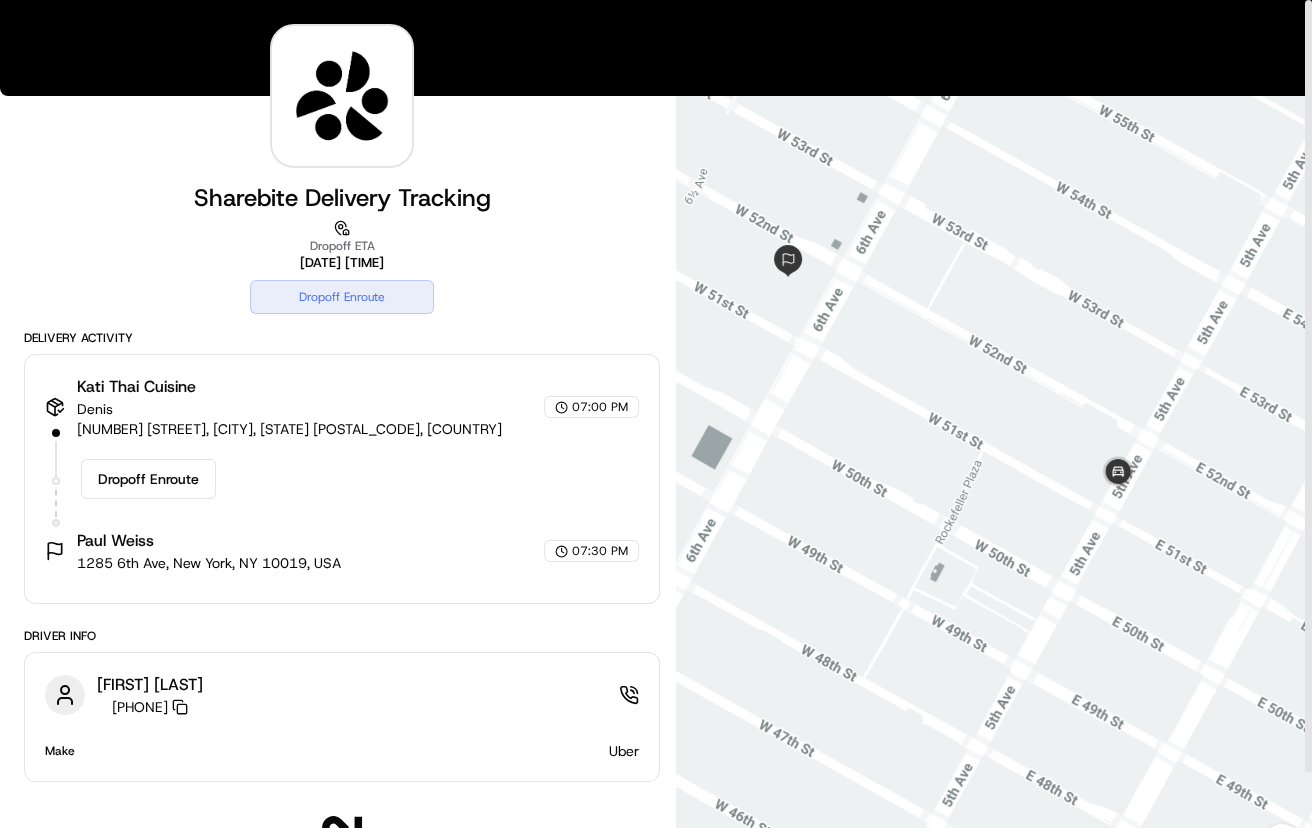drag, startPoint x: 913, startPoint y: 410, endPoint x: 1041, endPoint y: 411, distance: 128.0039 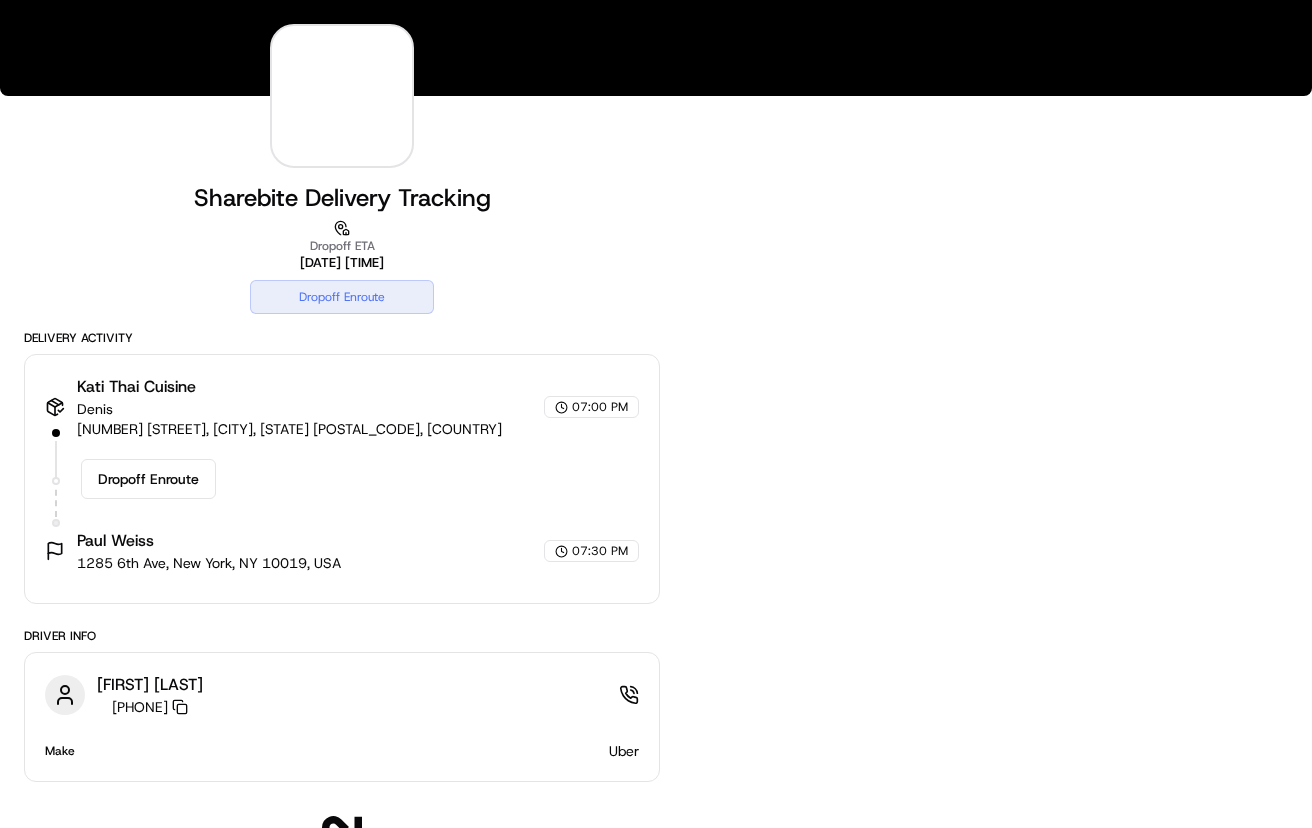 scroll, scrollTop: 0, scrollLeft: 0, axis: both 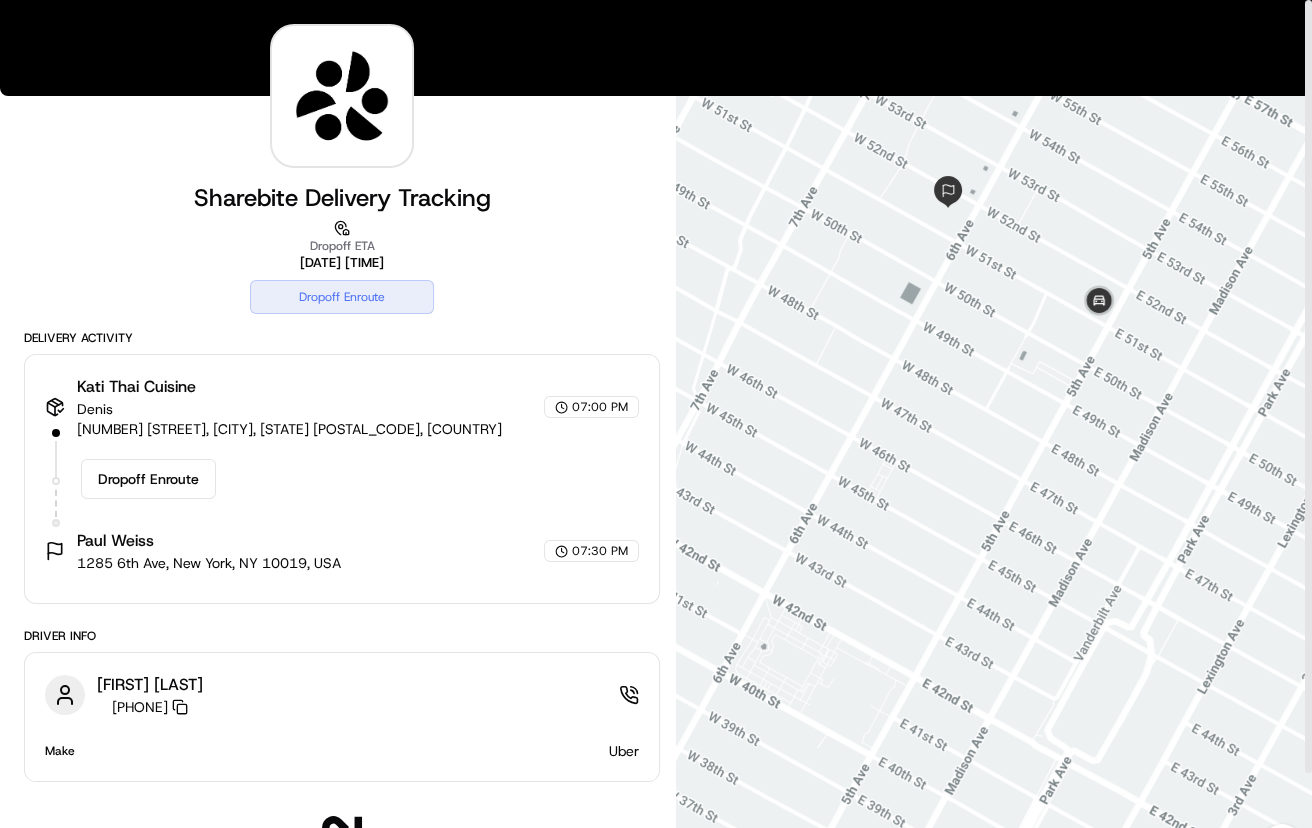 drag, startPoint x: 993, startPoint y: 232, endPoint x: 1009, endPoint y: 360, distance: 128.99612 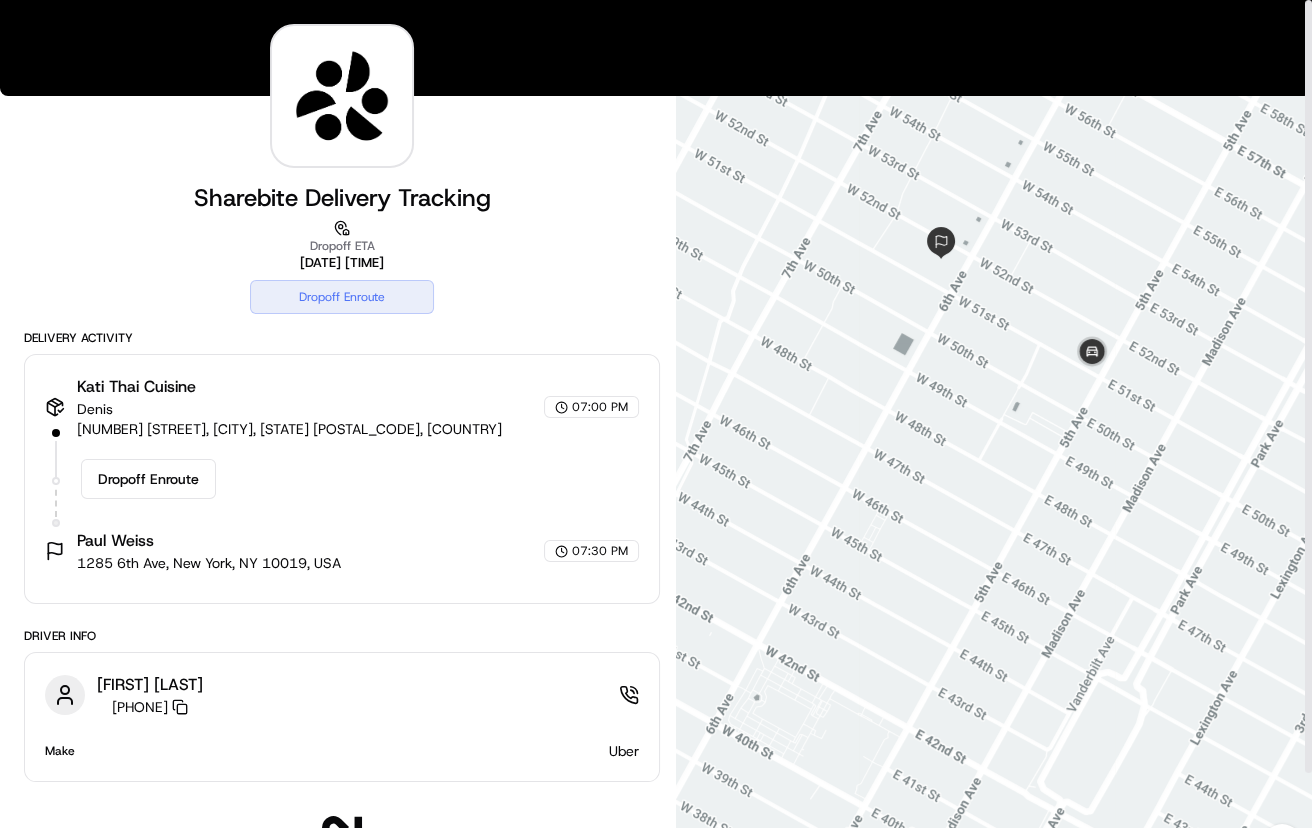 drag, startPoint x: 981, startPoint y: 282, endPoint x: 969, endPoint y: 338, distance: 57.271286 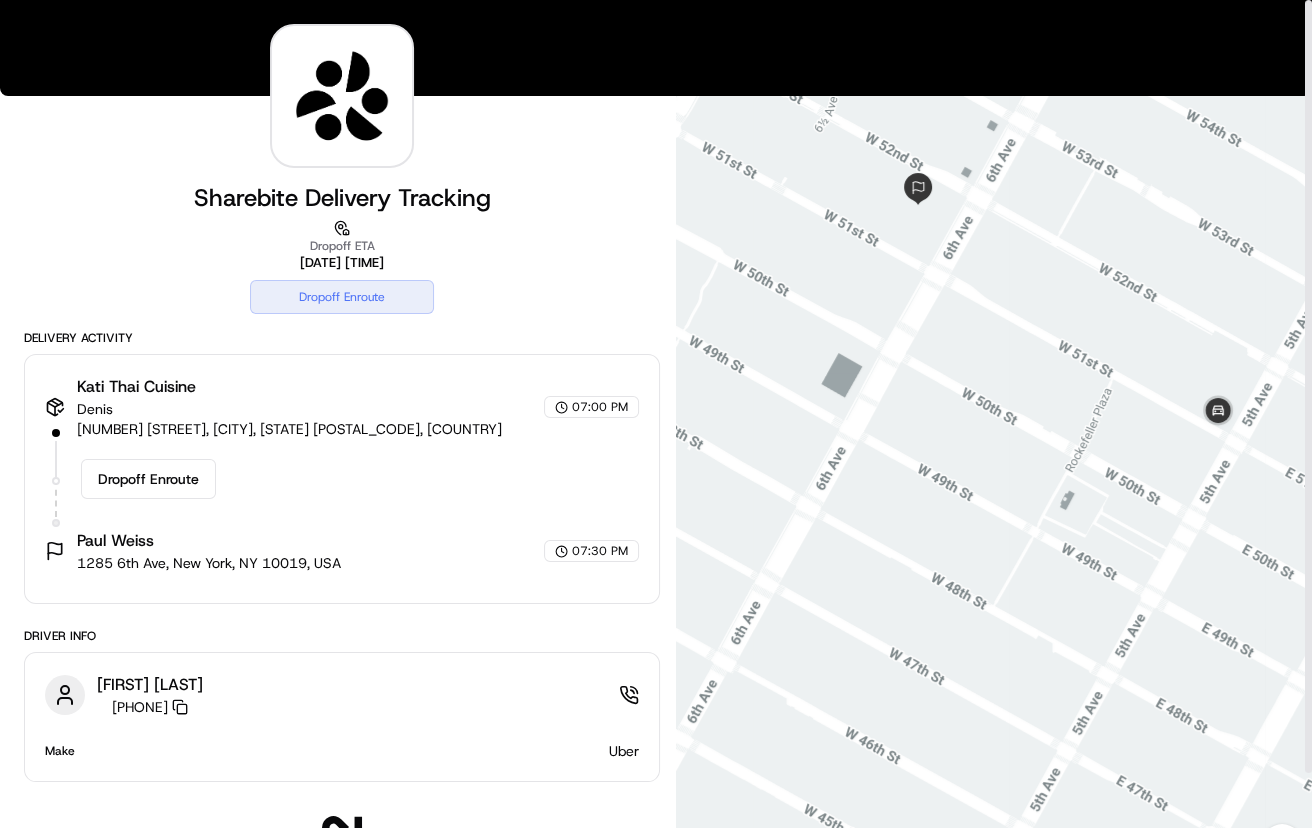drag, startPoint x: 984, startPoint y: 322, endPoint x: 1011, endPoint y: 335, distance: 29.966648 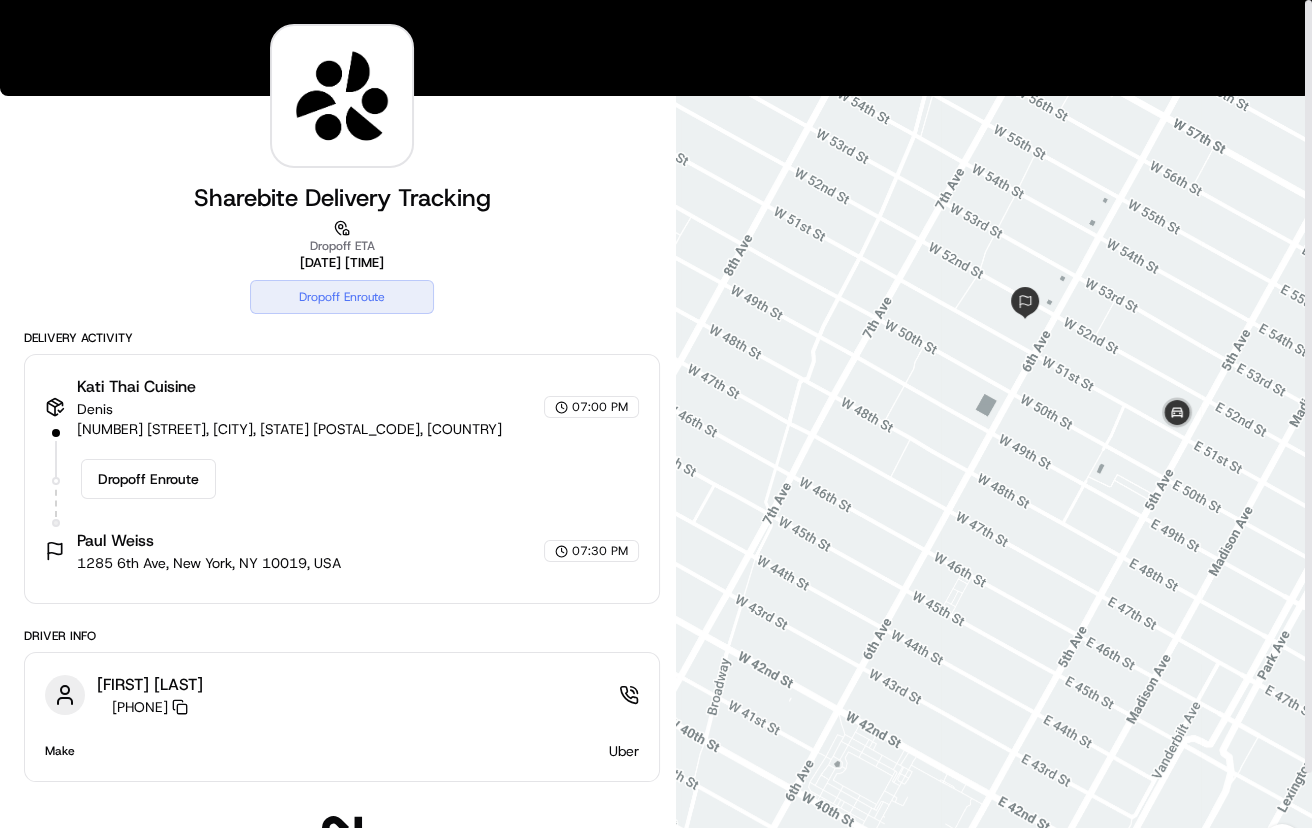 drag, startPoint x: 1180, startPoint y: 639, endPoint x: 1183, endPoint y: 506, distance: 133.03383 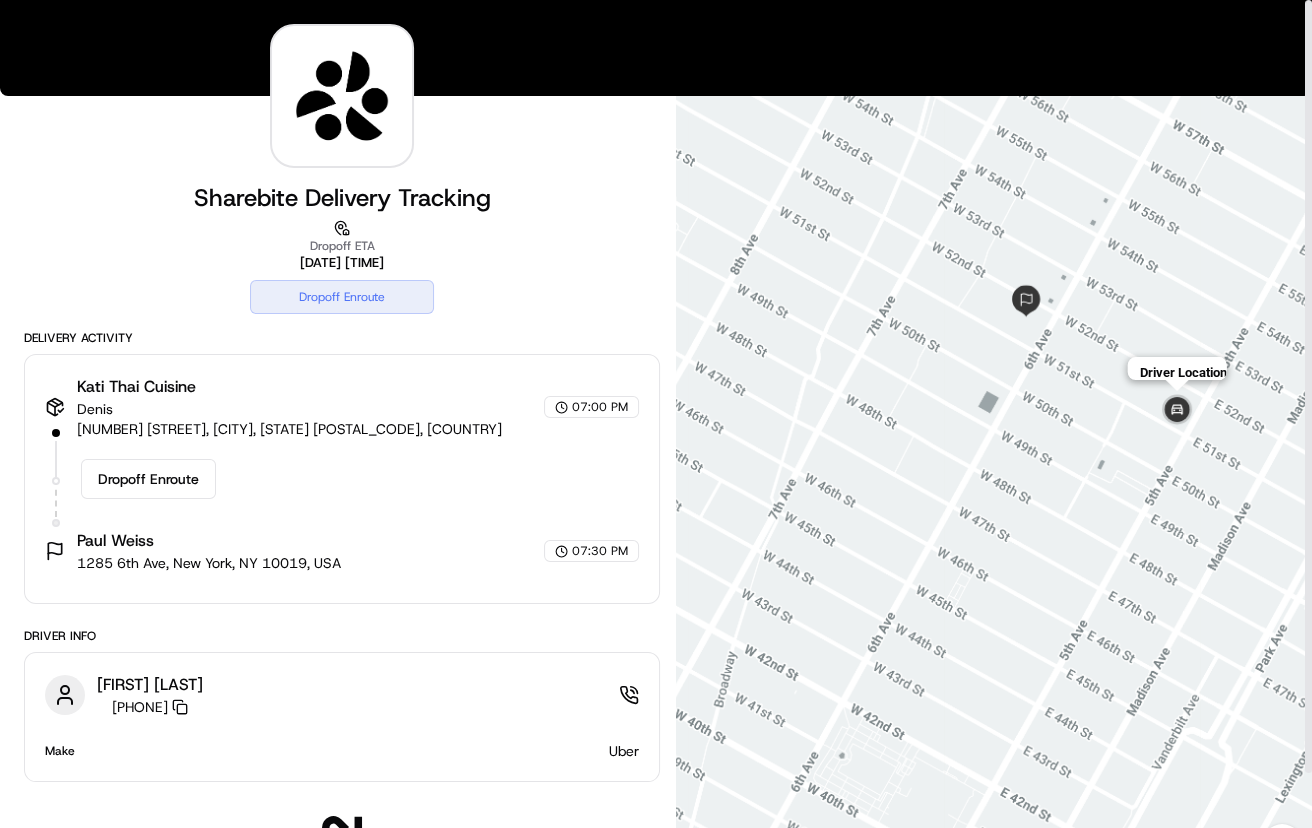click at bounding box center [1177, 411] 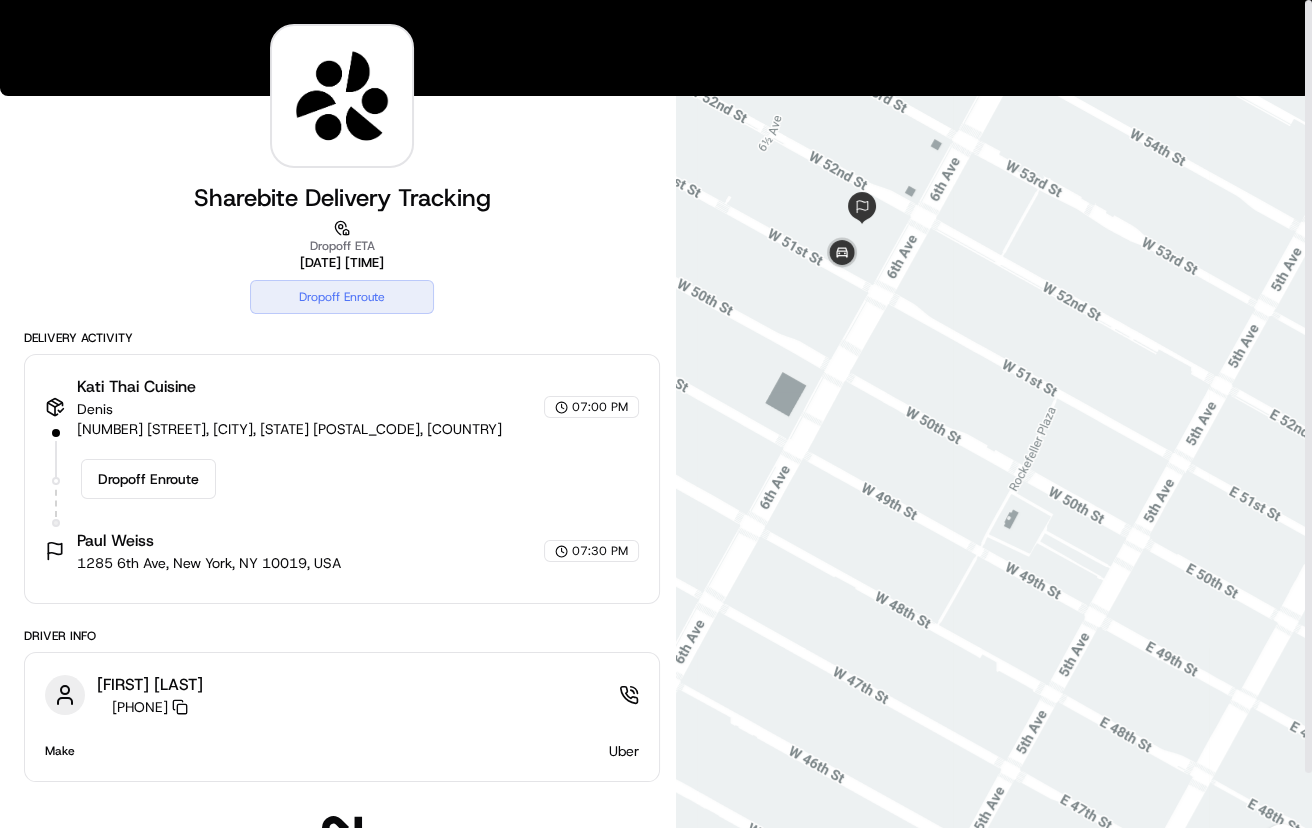 drag, startPoint x: 1021, startPoint y: 383, endPoint x: 983, endPoint y: 401, distance: 42.047592 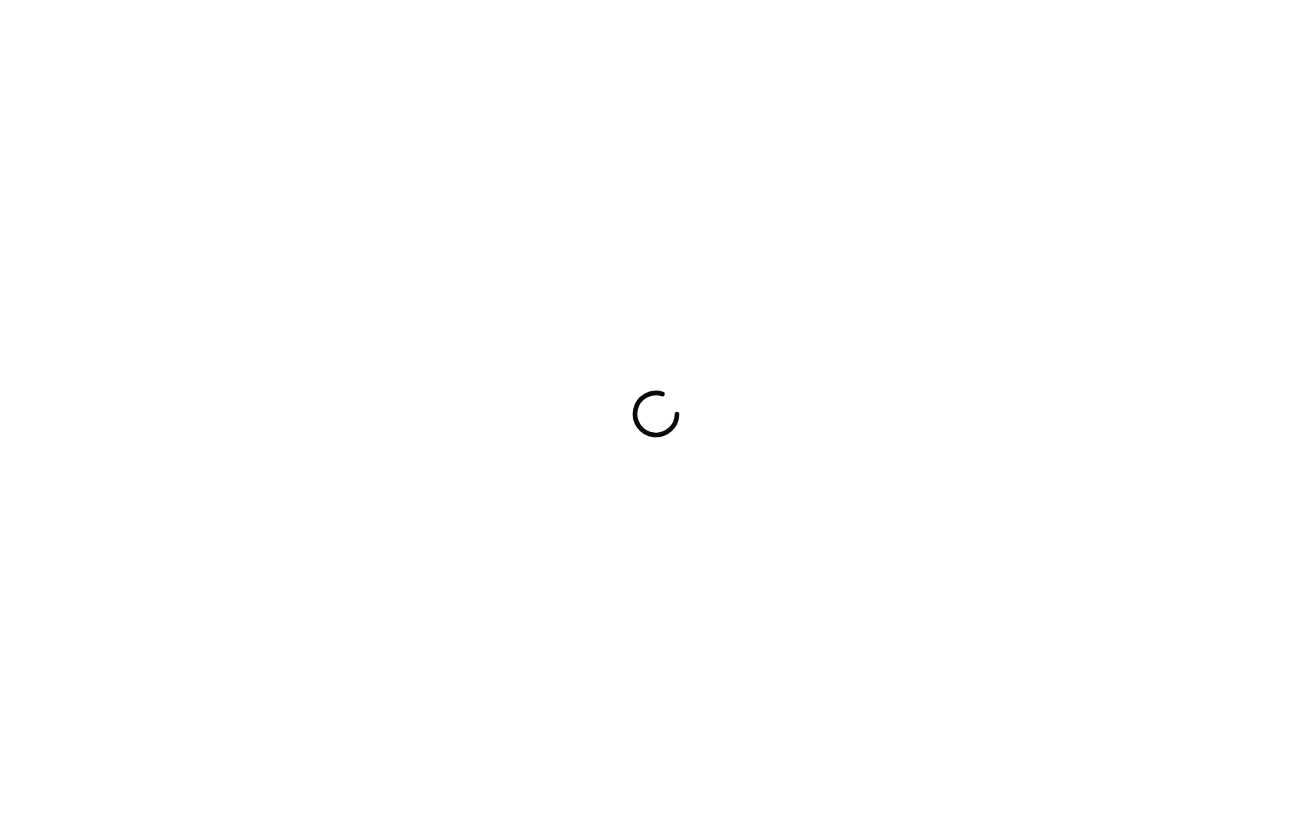 scroll, scrollTop: 0, scrollLeft: 0, axis: both 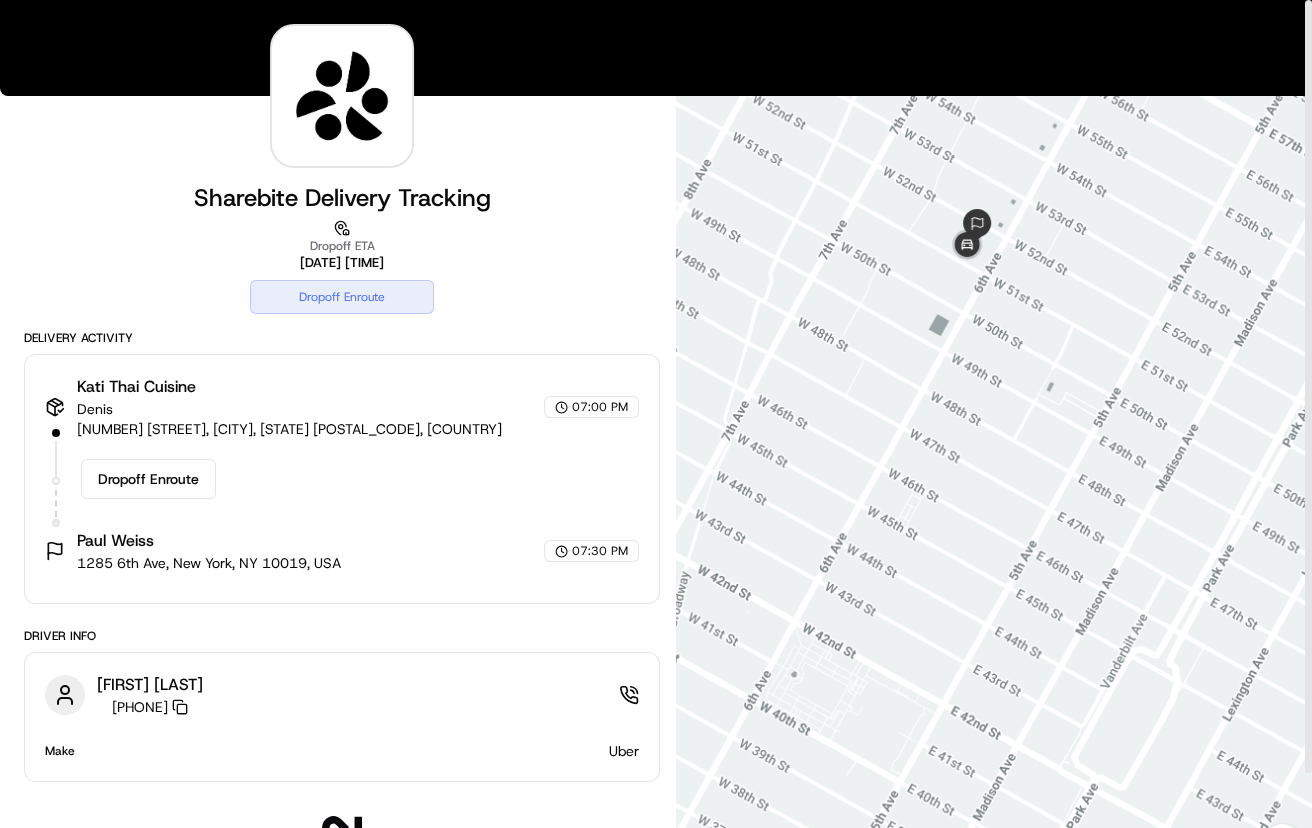 drag, startPoint x: 992, startPoint y: 239, endPoint x: 1022, endPoint y: 376, distance: 140.24622 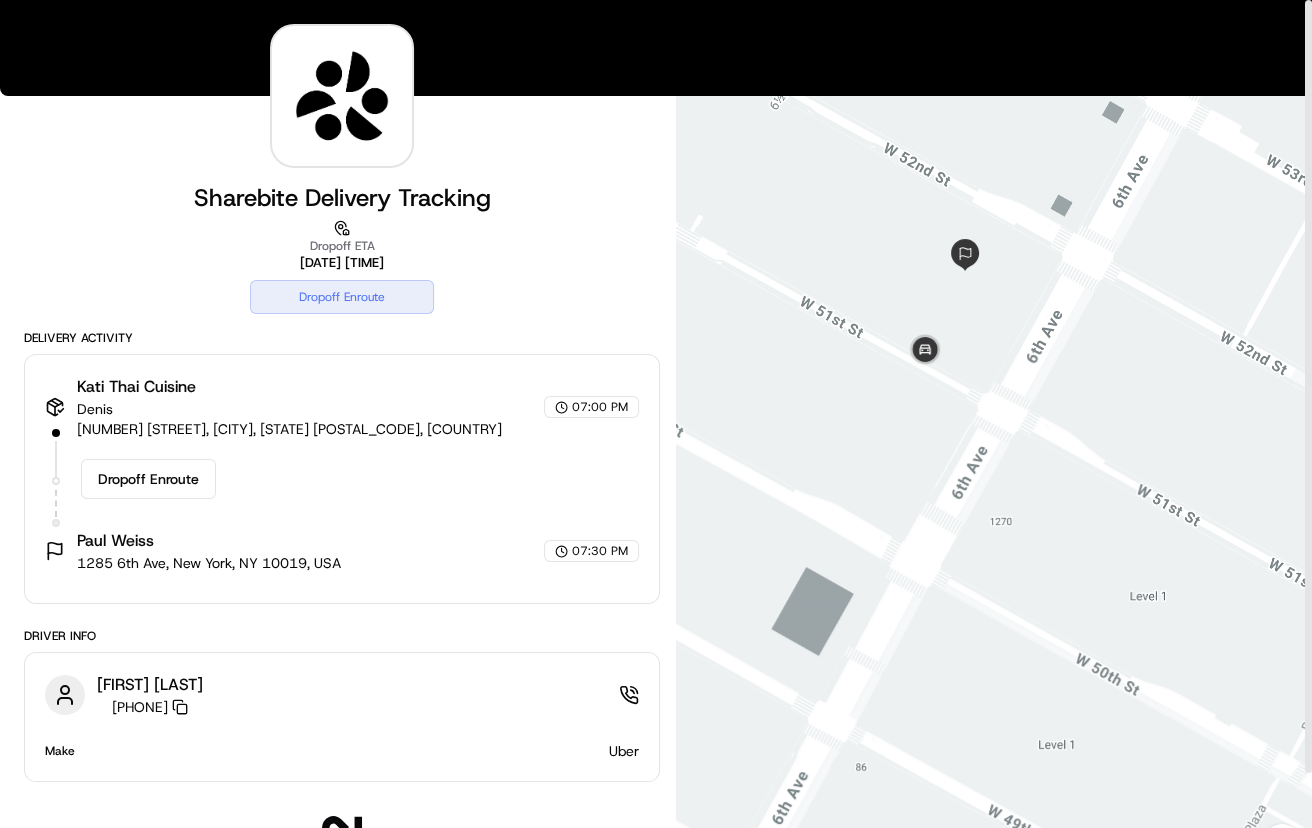 drag, startPoint x: 963, startPoint y: 207, endPoint x: 975, endPoint y: 390, distance: 183.39302 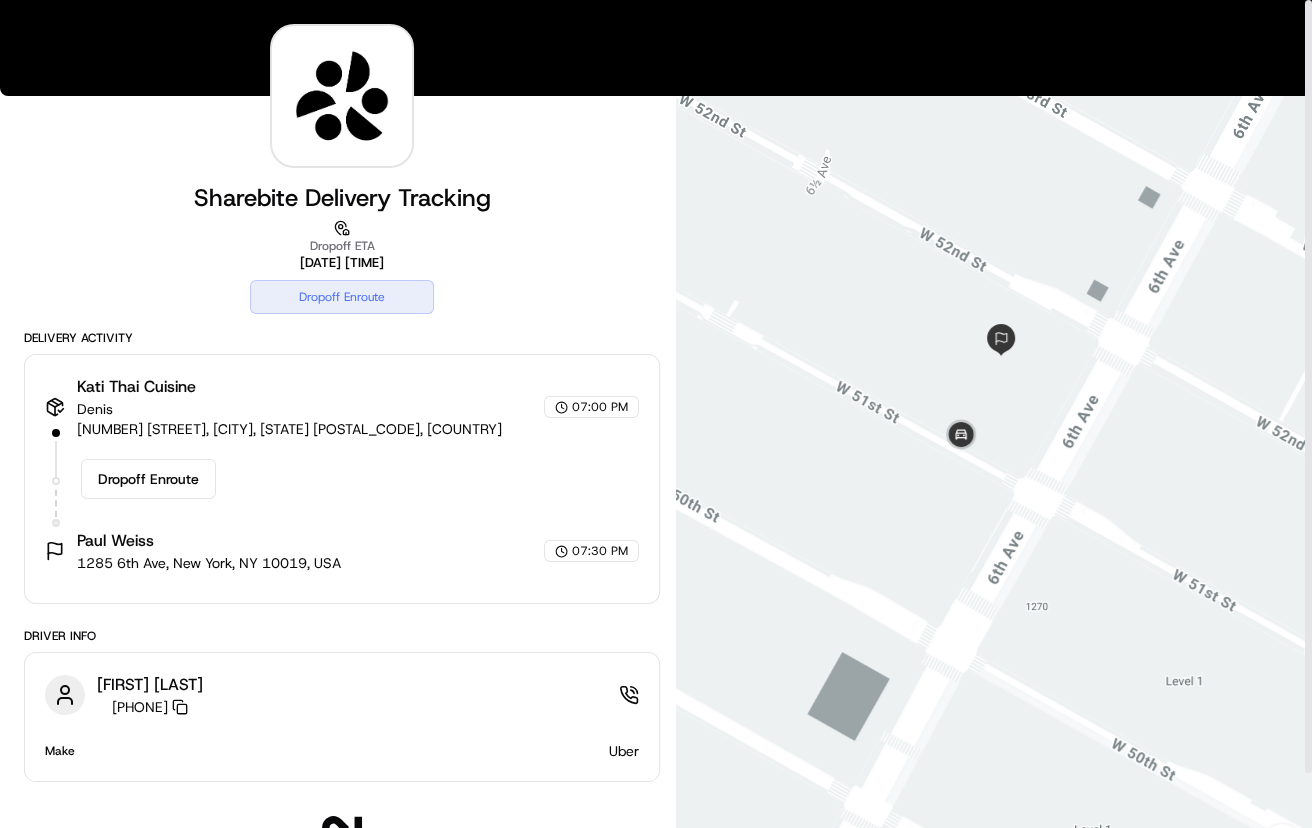 drag, startPoint x: 1006, startPoint y: 323, endPoint x: 1037, endPoint y: 394, distance: 77.47257 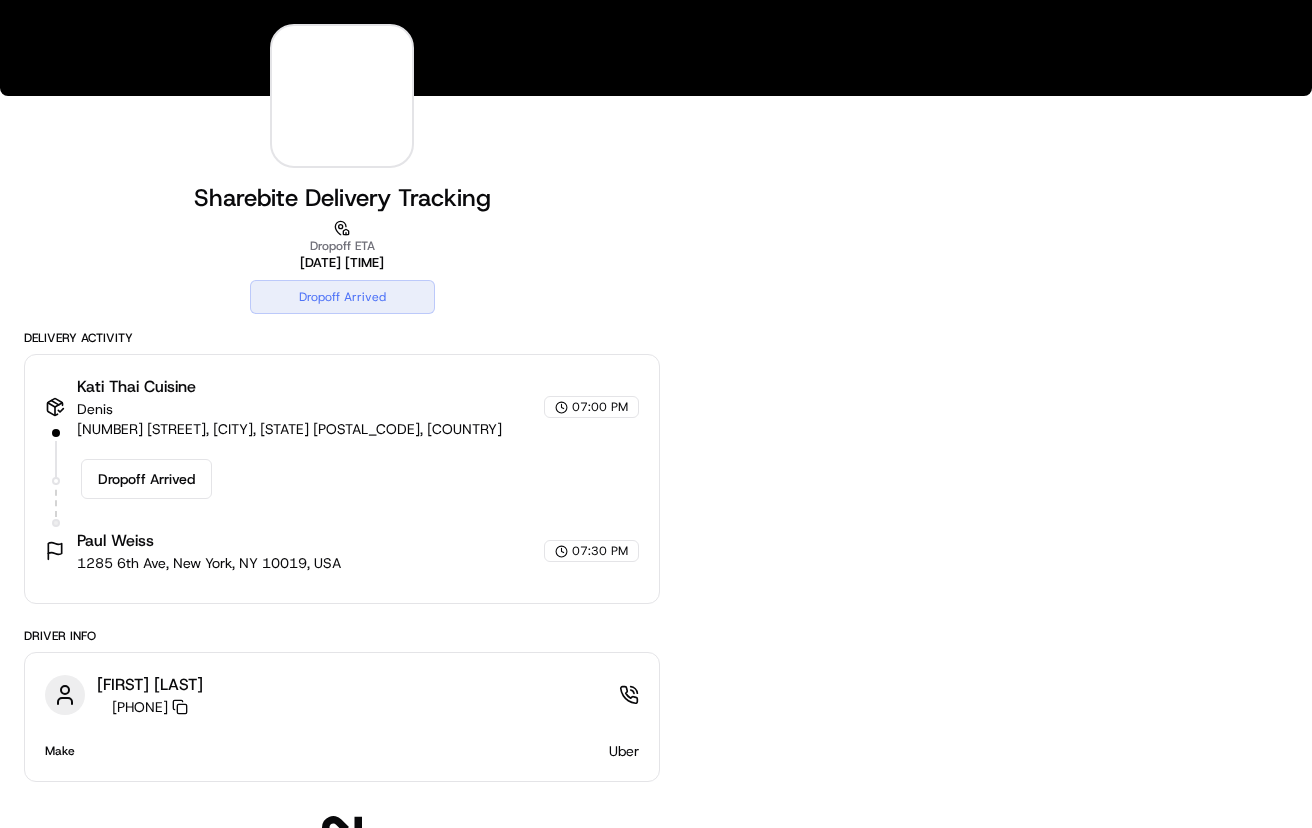 scroll, scrollTop: 0, scrollLeft: 0, axis: both 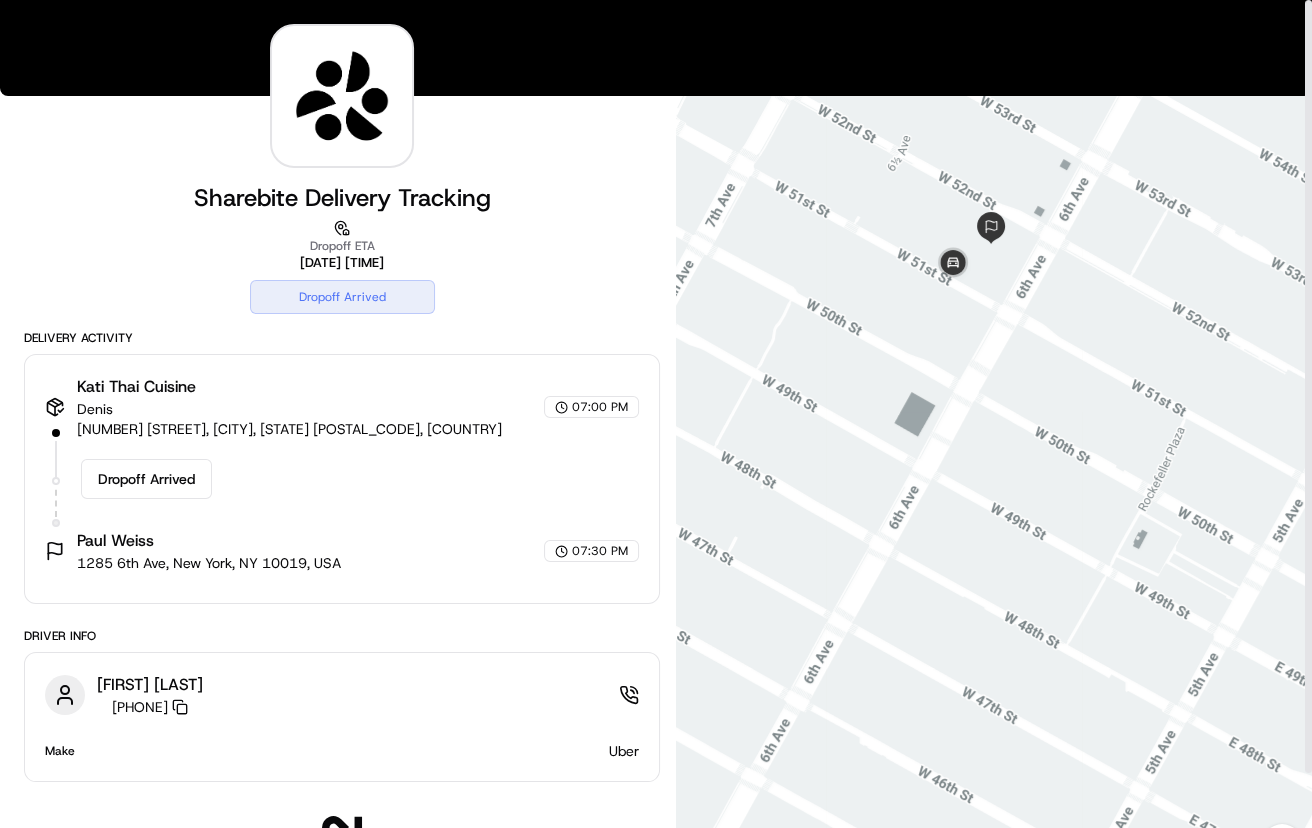 drag, startPoint x: 995, startPoint y: 277, endPoint x: 1029, endPoint y: 301, distance: 41.617306 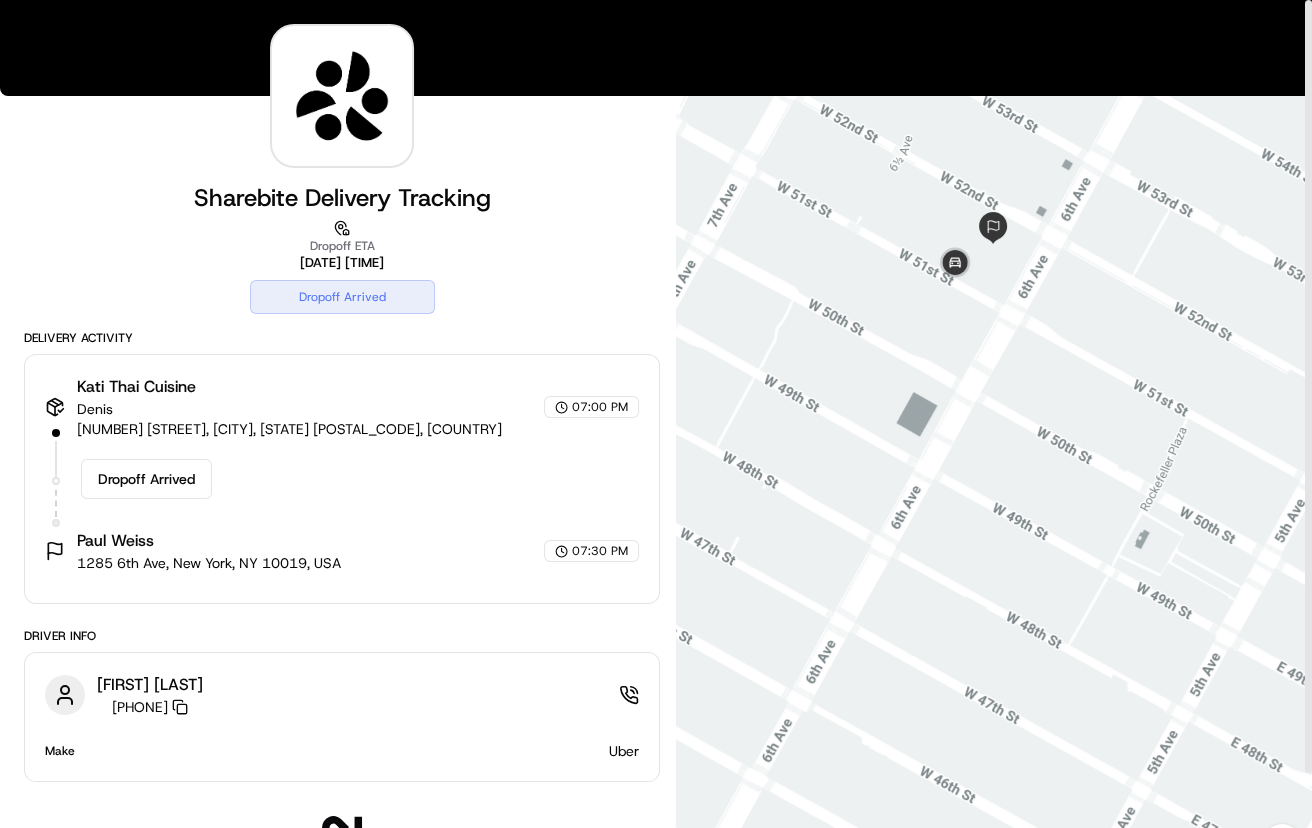 click on "Dropoff ETA" at bounding box center [342, 246] 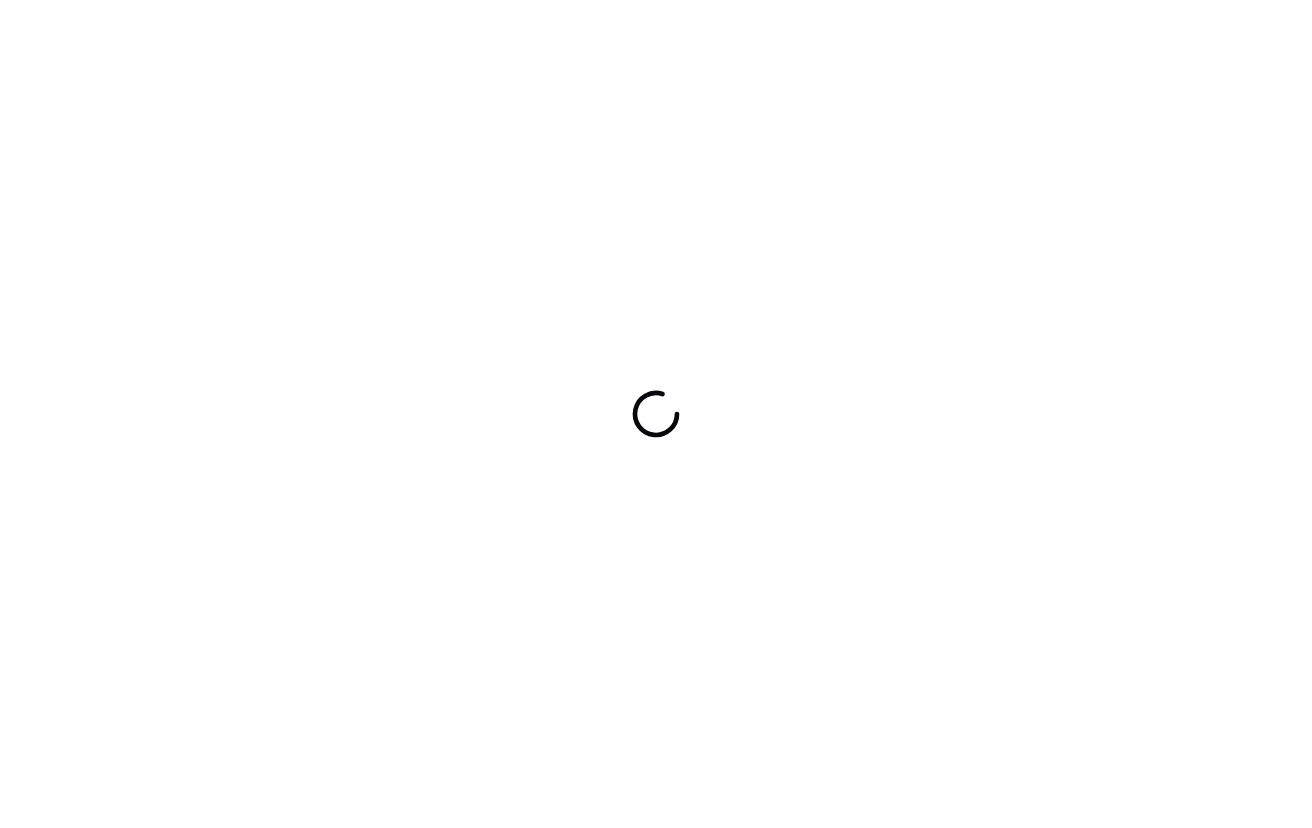scroll, scrollTop: 0, scrollLeft: 0, axis: both 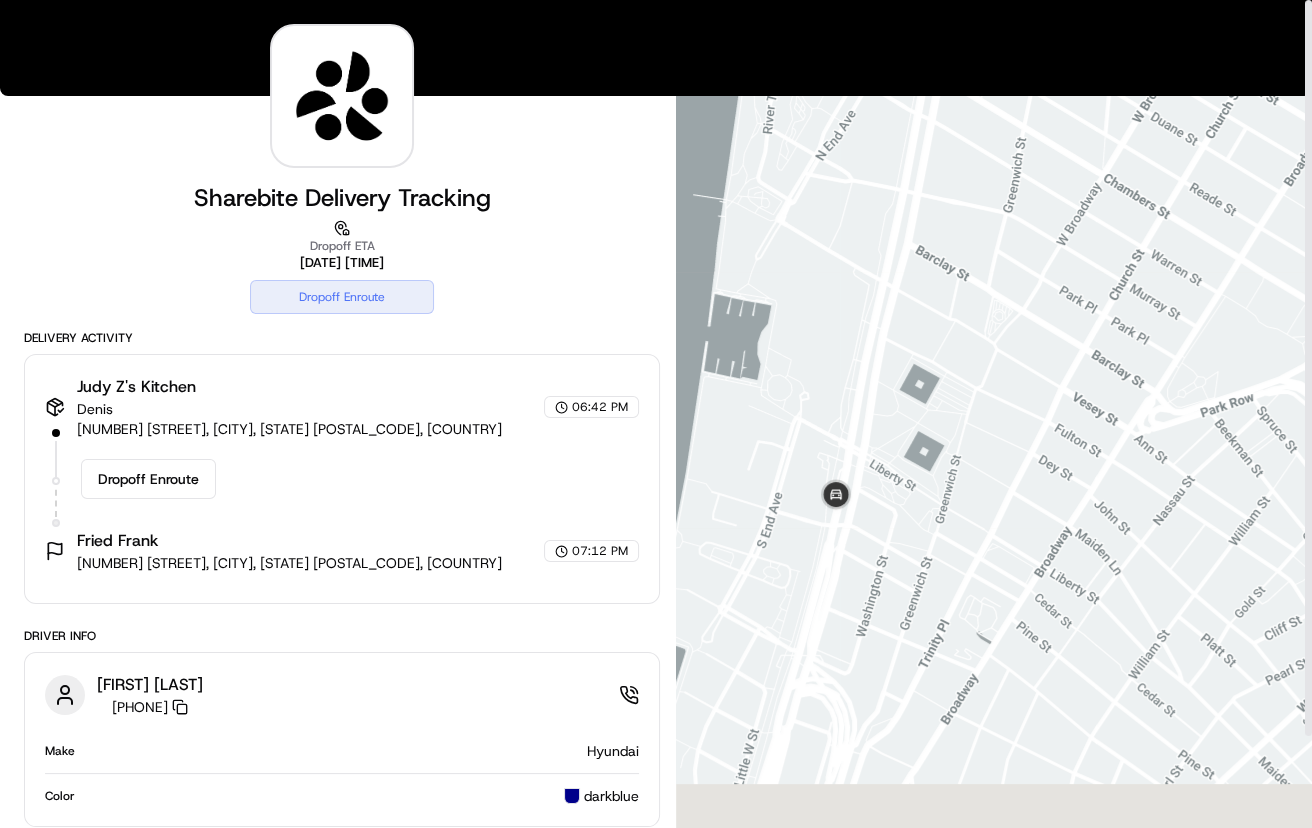 drag, startPoint x: 949, startPoint y: 624, endPoint x: 1089, endPoint y: 269, distance: 381.60843 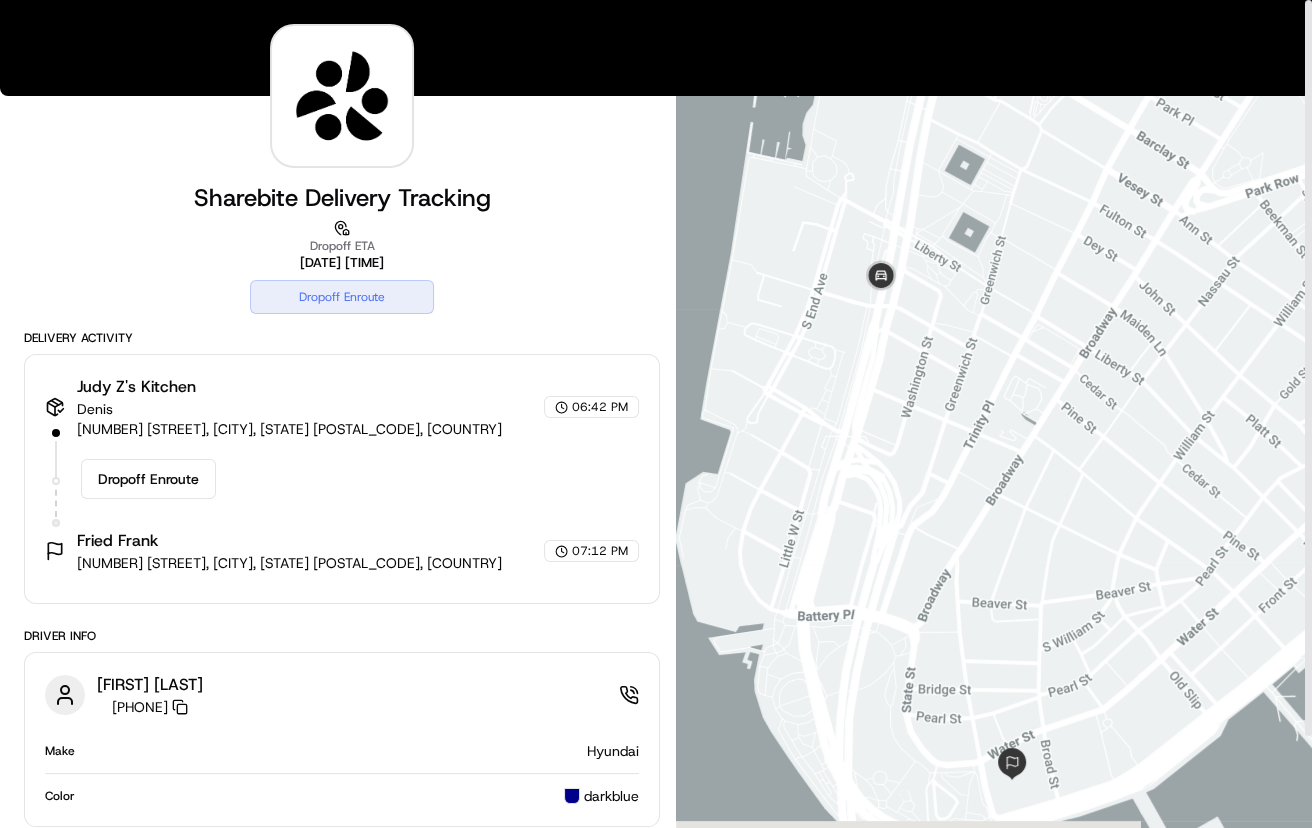 drag, startPoint x: 912, startPoint y: 493, endPoint x: 944, endPoint y: 306, distance: 189.71822 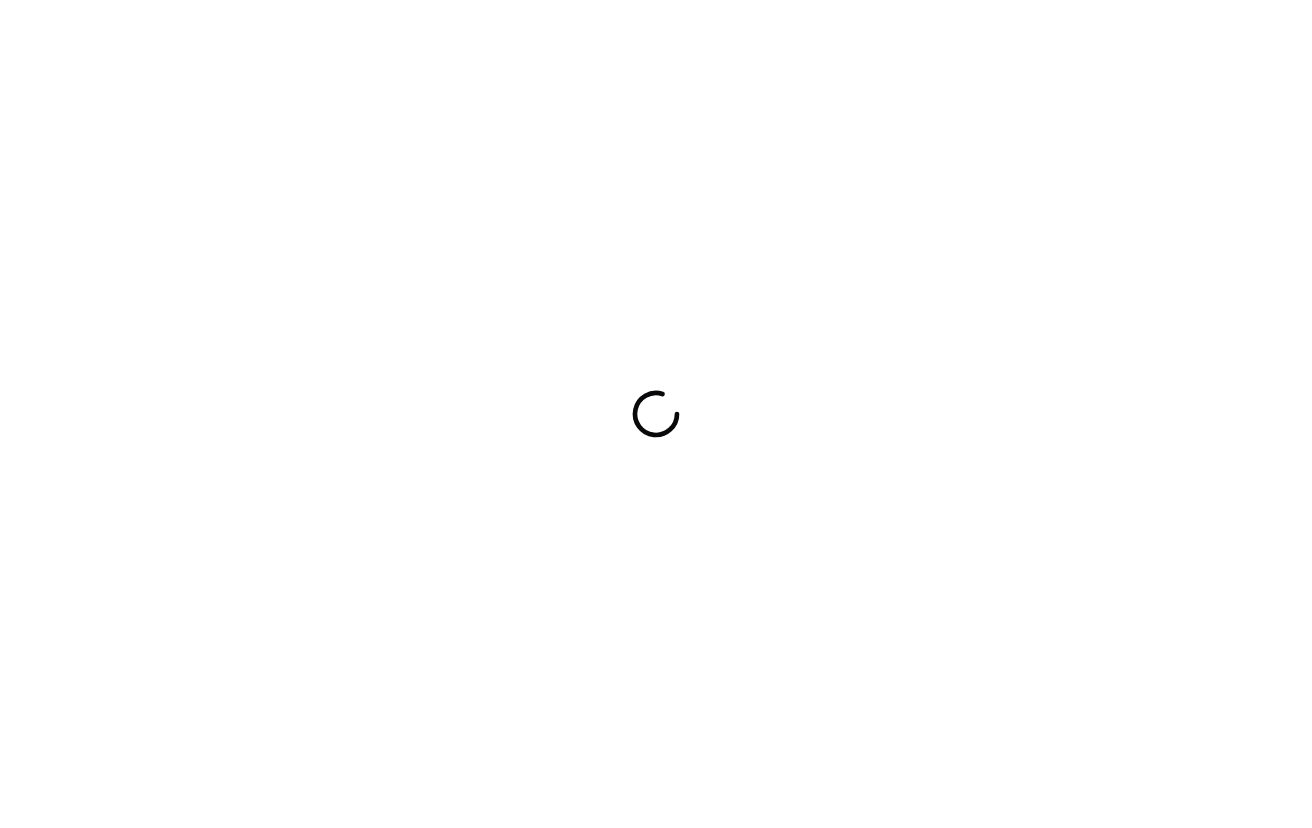 scroll, scrollTop: 0, scrollLeft: 0, axis: both 